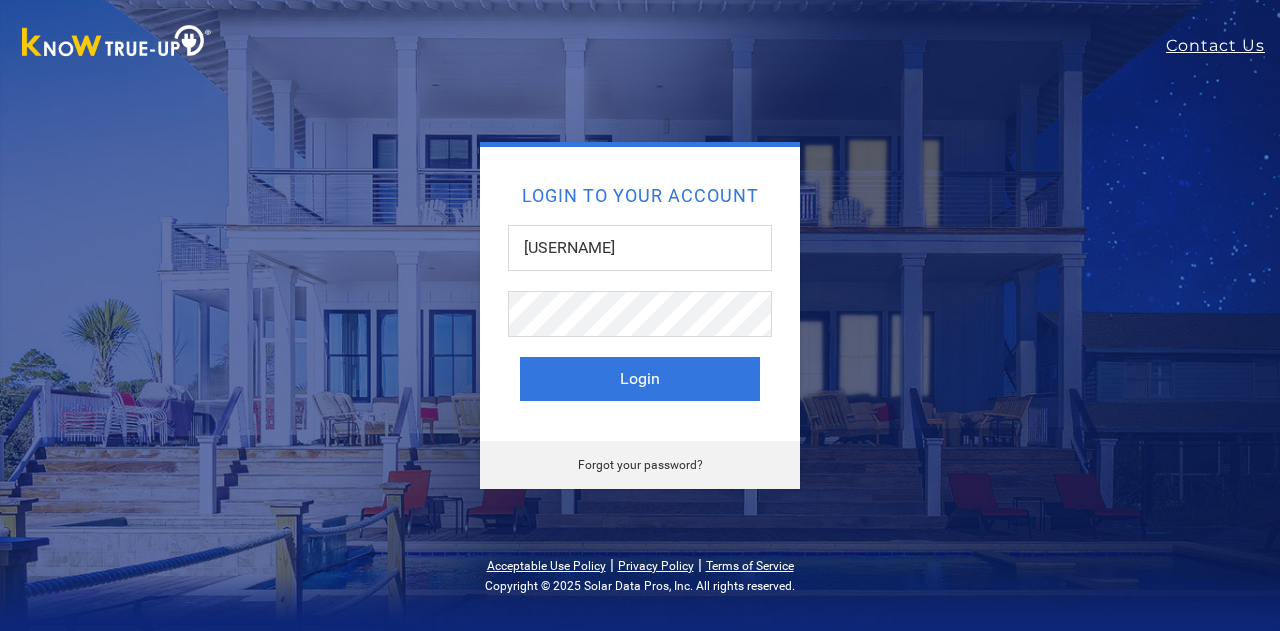 scroll, scrollTop: 0, scrollLeft: 0, axis: both 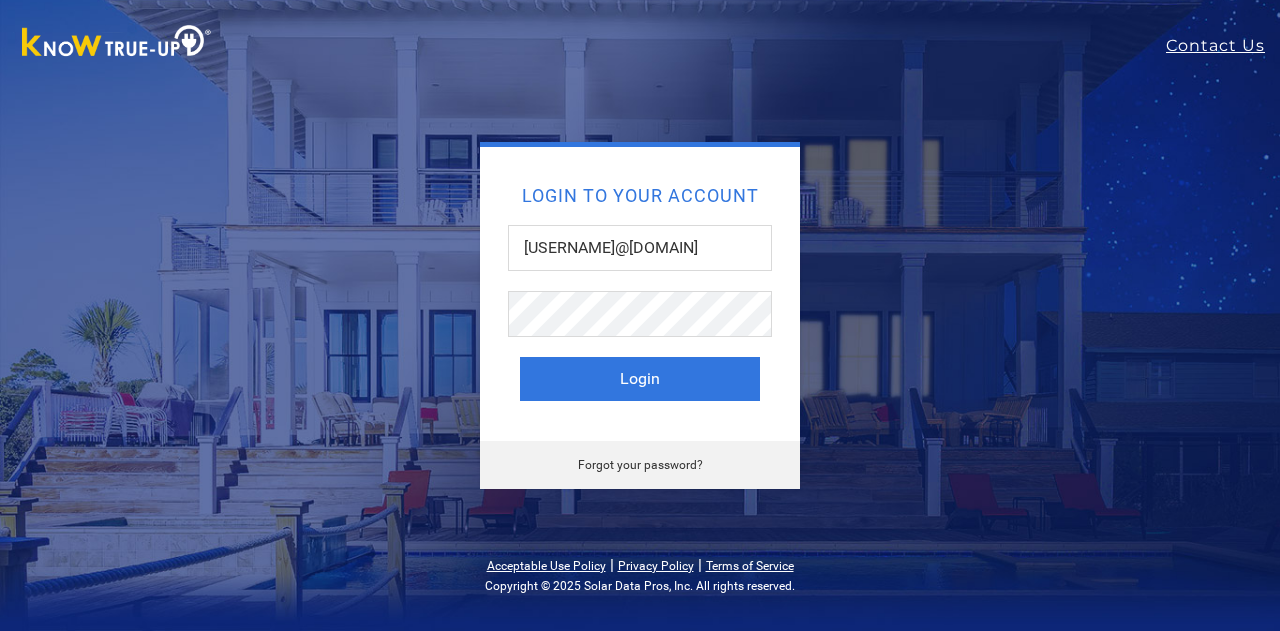 type on "[USERNAME]@[DOMAIN]" 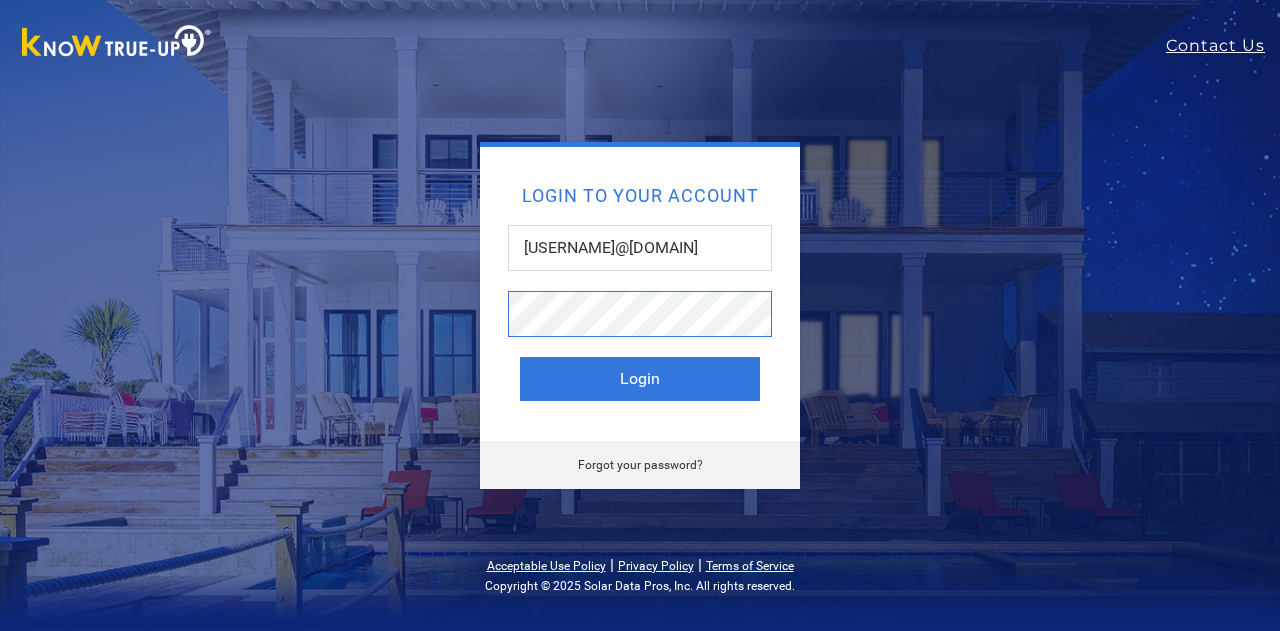 click on "Login" at bounding box center [640, 379] 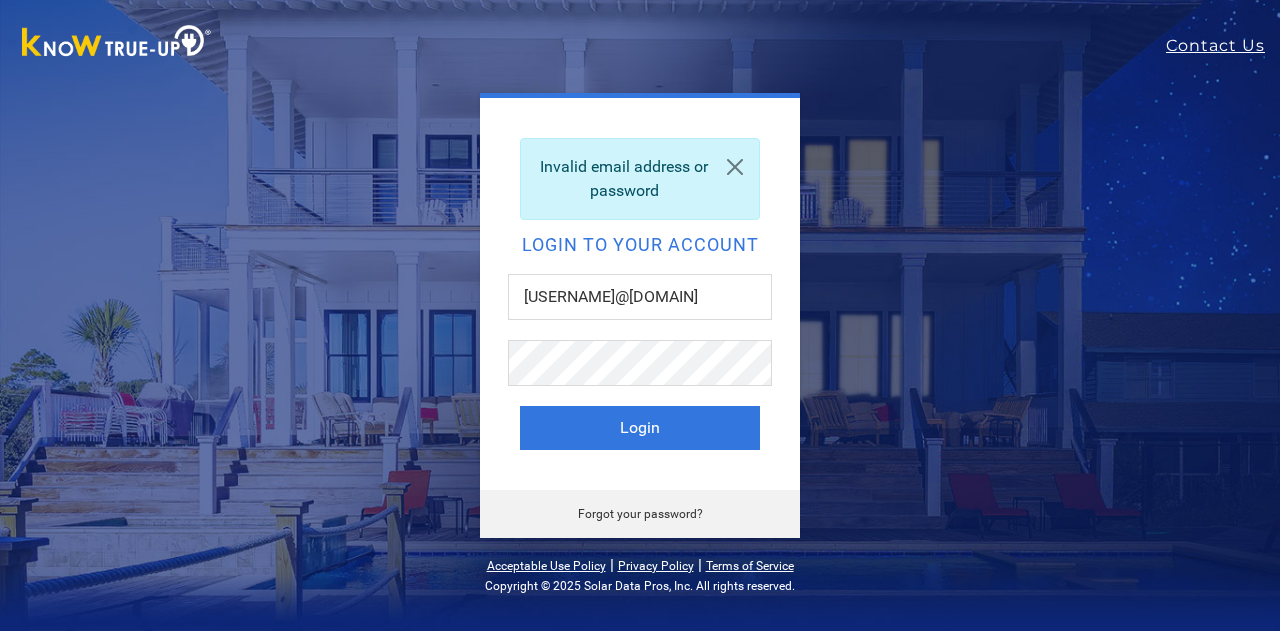 scroll, scrollTop: 0, scrollLeft: 0, axis: both 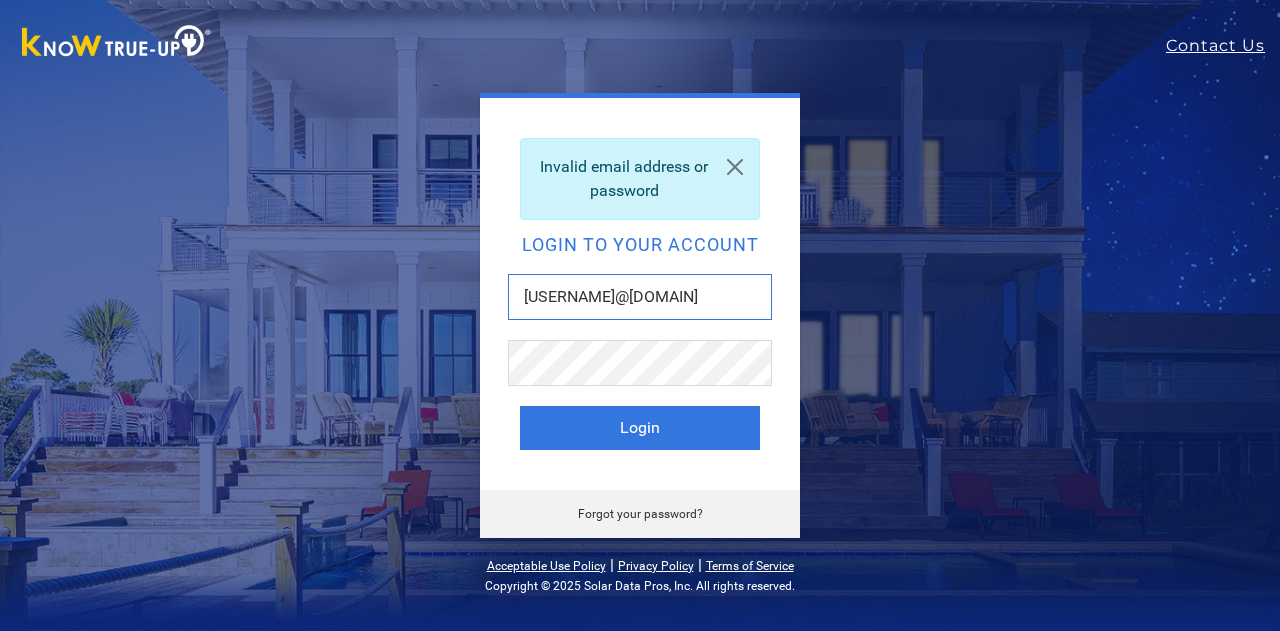 click on "rdavis@redshifty.com" at bounding box center [640, 297] 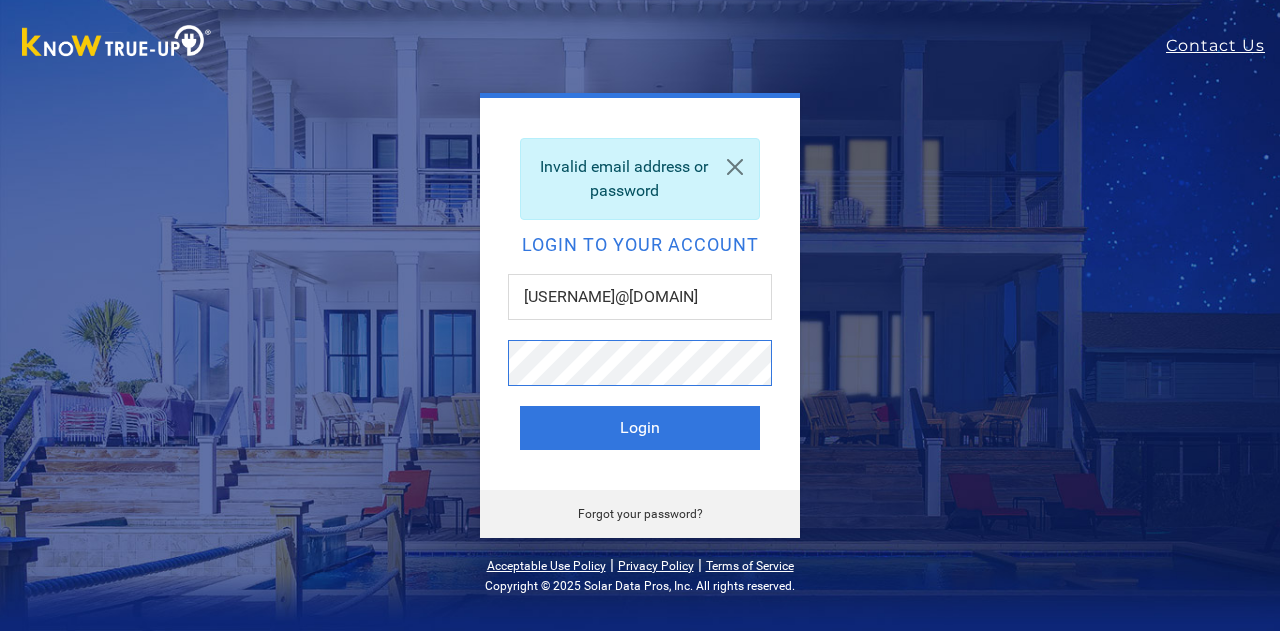 click on "Login" at bounding box center [640, 428] 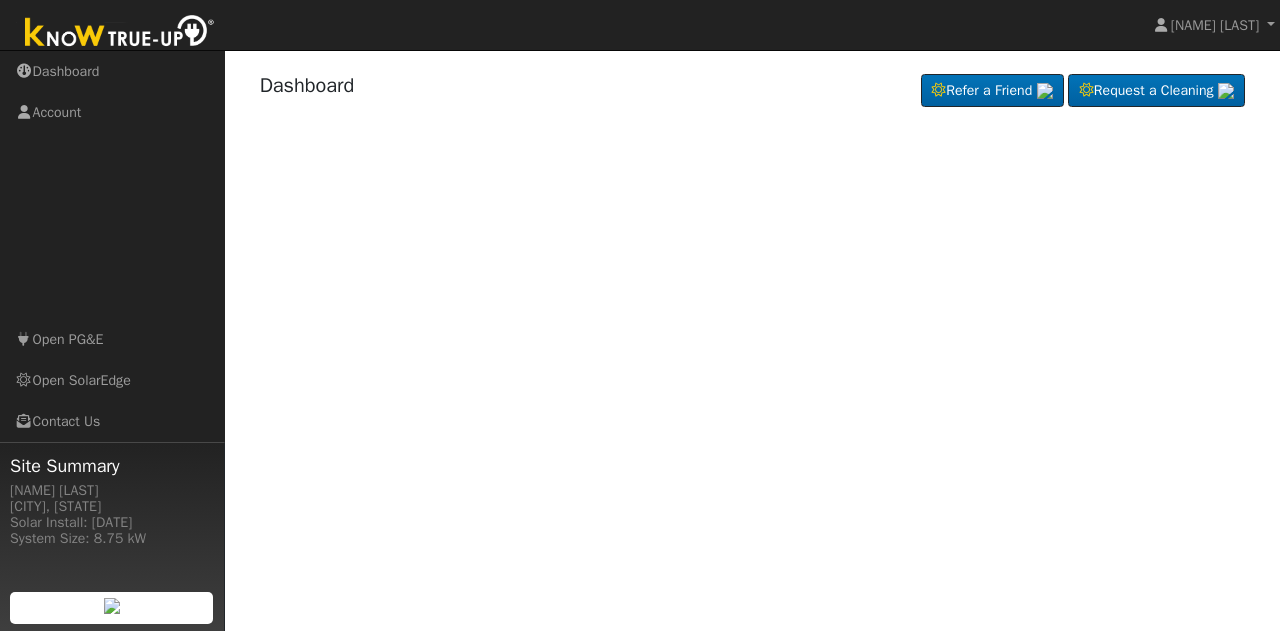 scroll, scrollTop: 0, scrollLeft: 0, axis: both 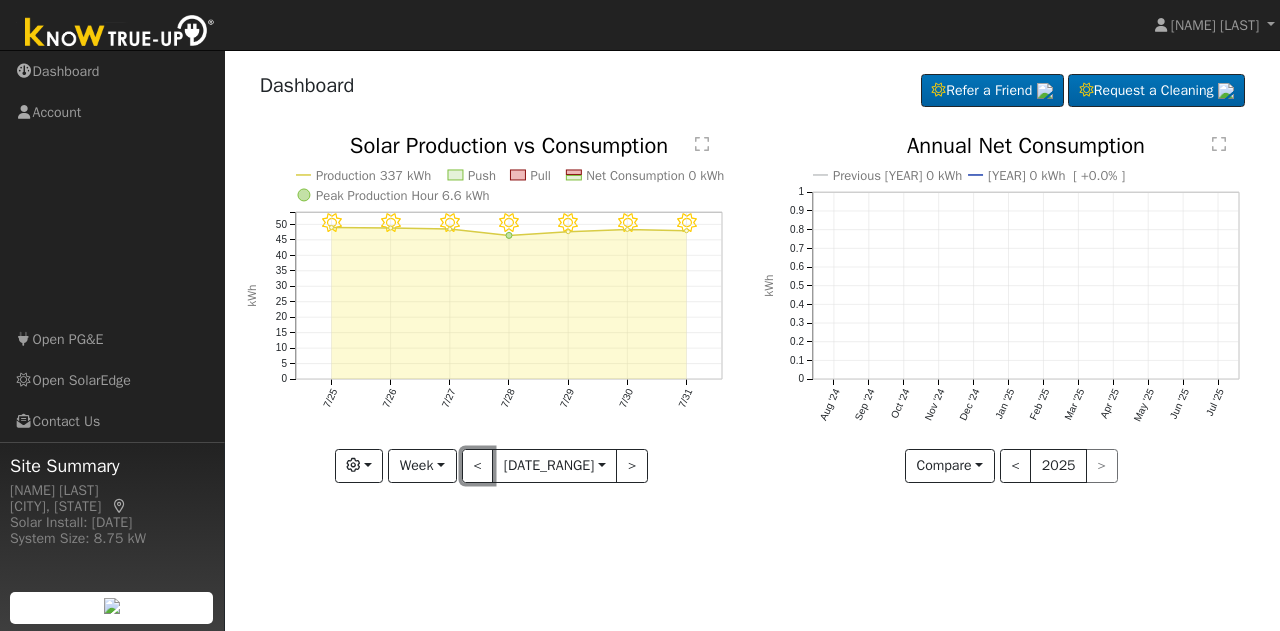 click on "<" at bounding box center (478, 466) 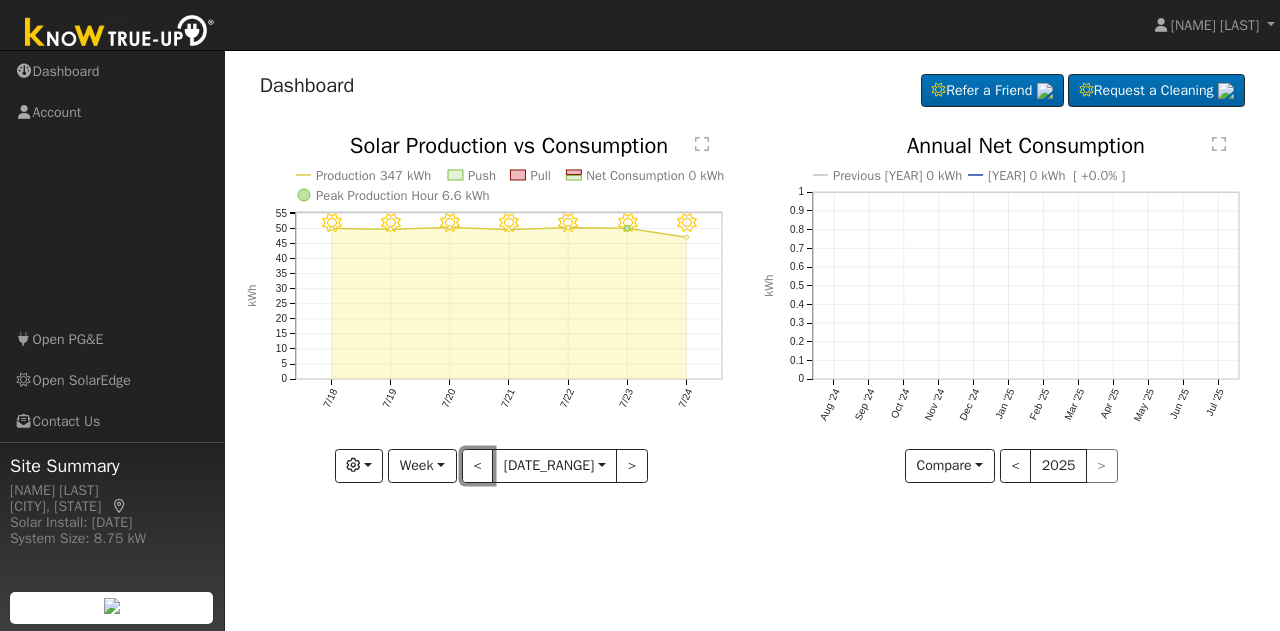 click on "<" at bounding box center [478, 466] 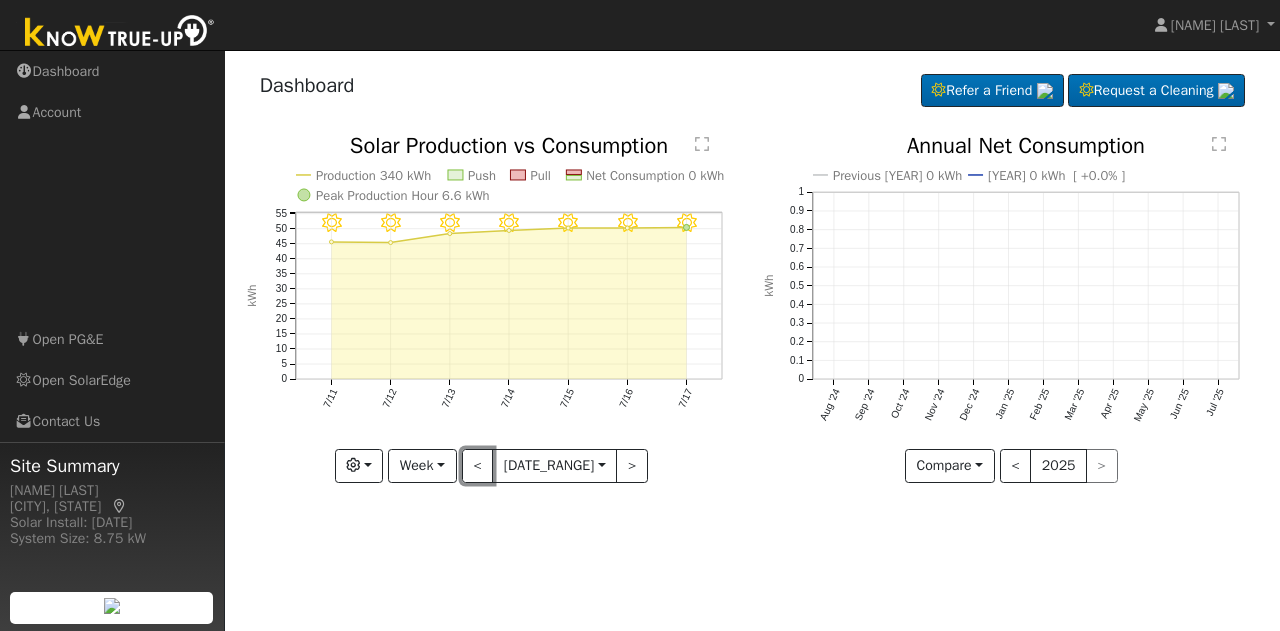 click on "<" at bounding box center (478, 466) 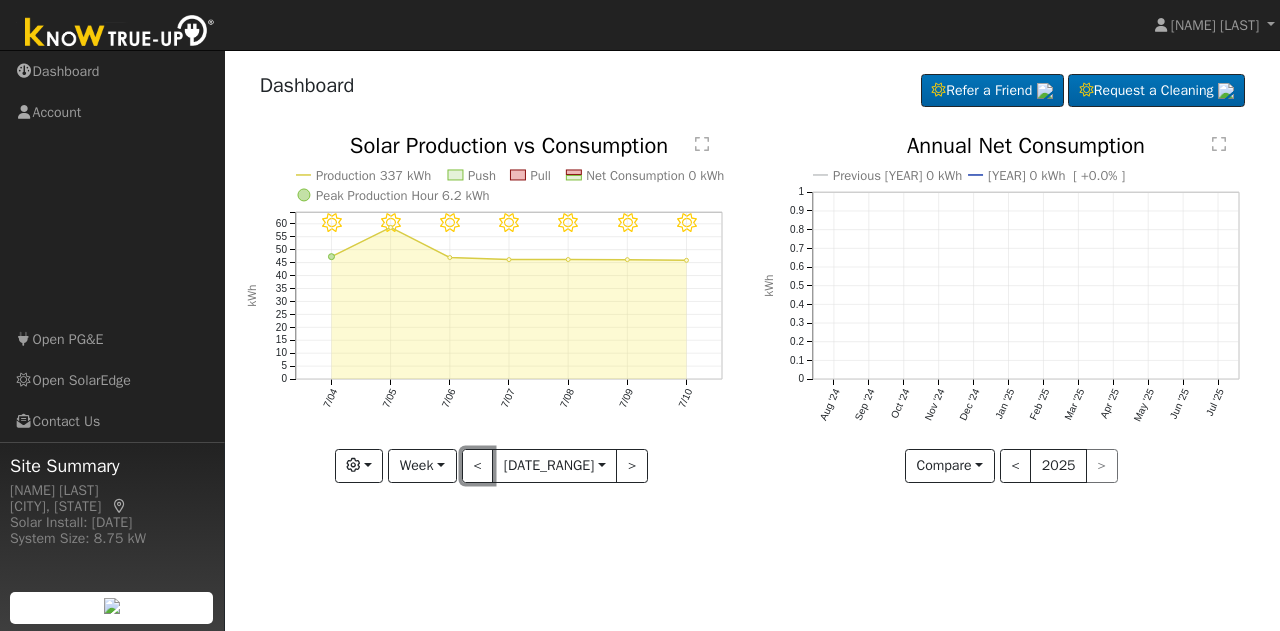 click on "<" at bounding box center (478, 466) 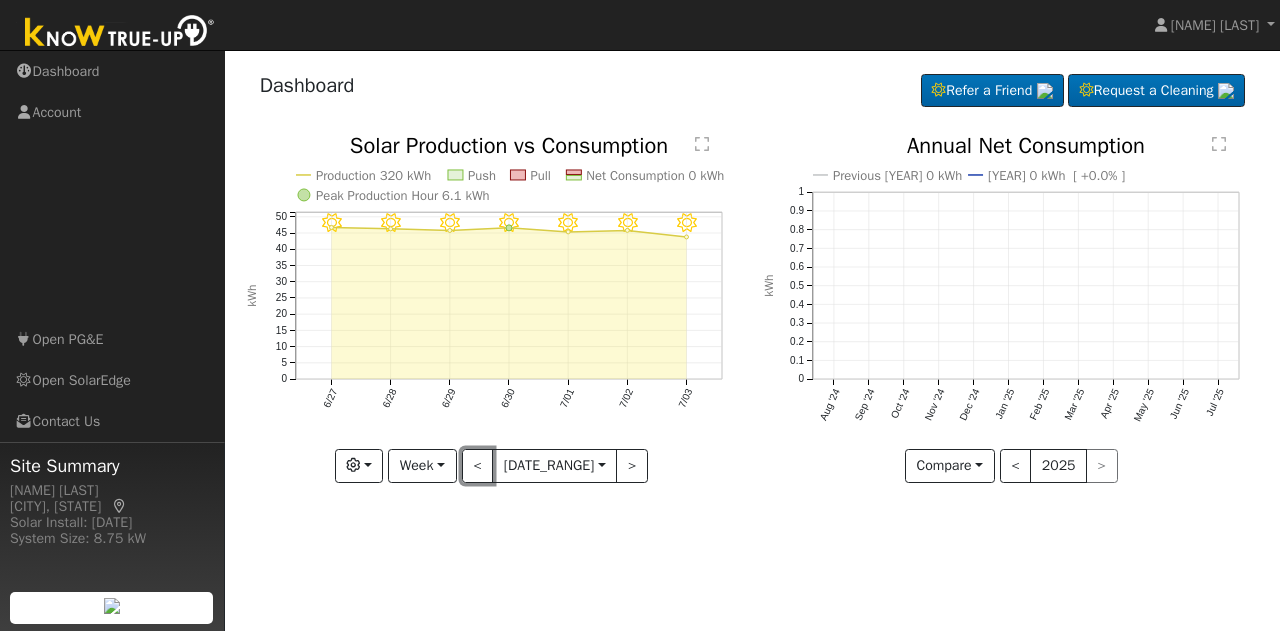 click on "<" at bounding box center (478, 466) 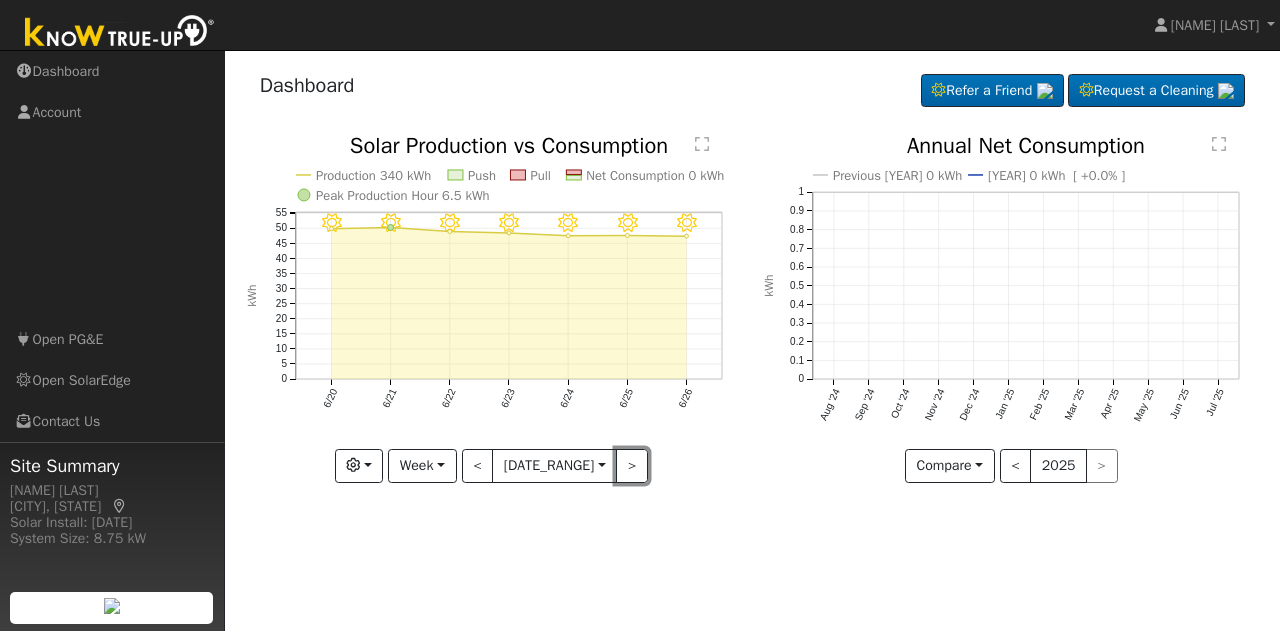 click on ">" at bounding box center [632, 466] 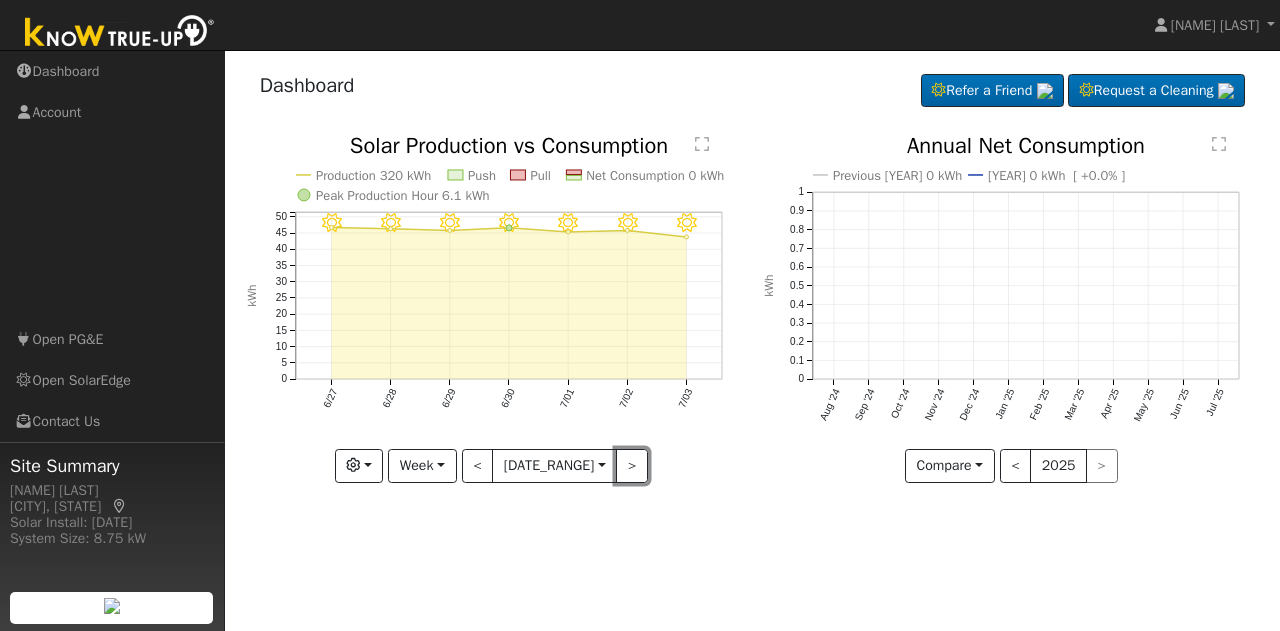 click on ">" at bounding box center (632, 466) 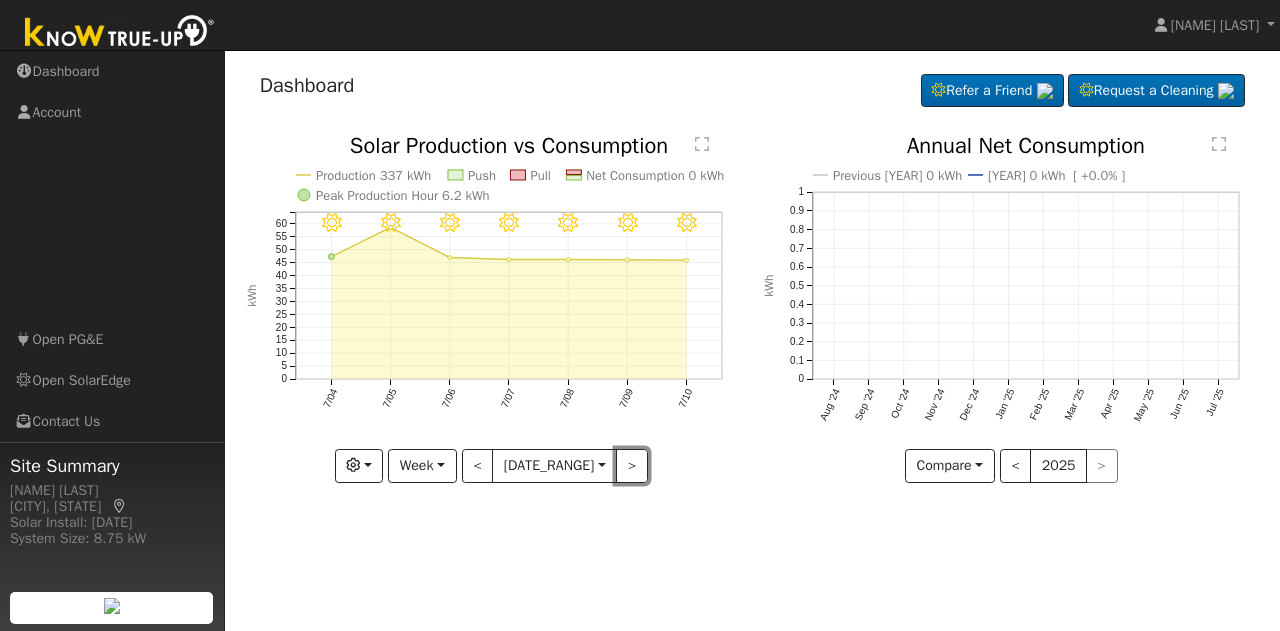 click on ">" at bounding box center (632, 466) 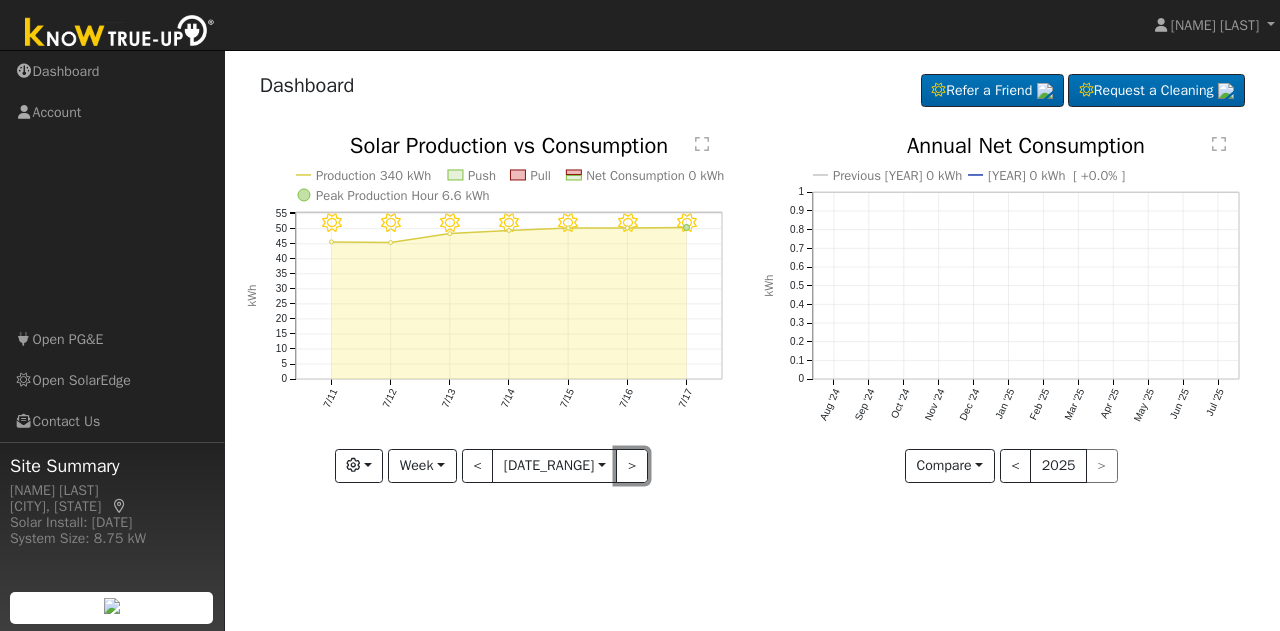 click on ">" at bounding box center (632, 466) 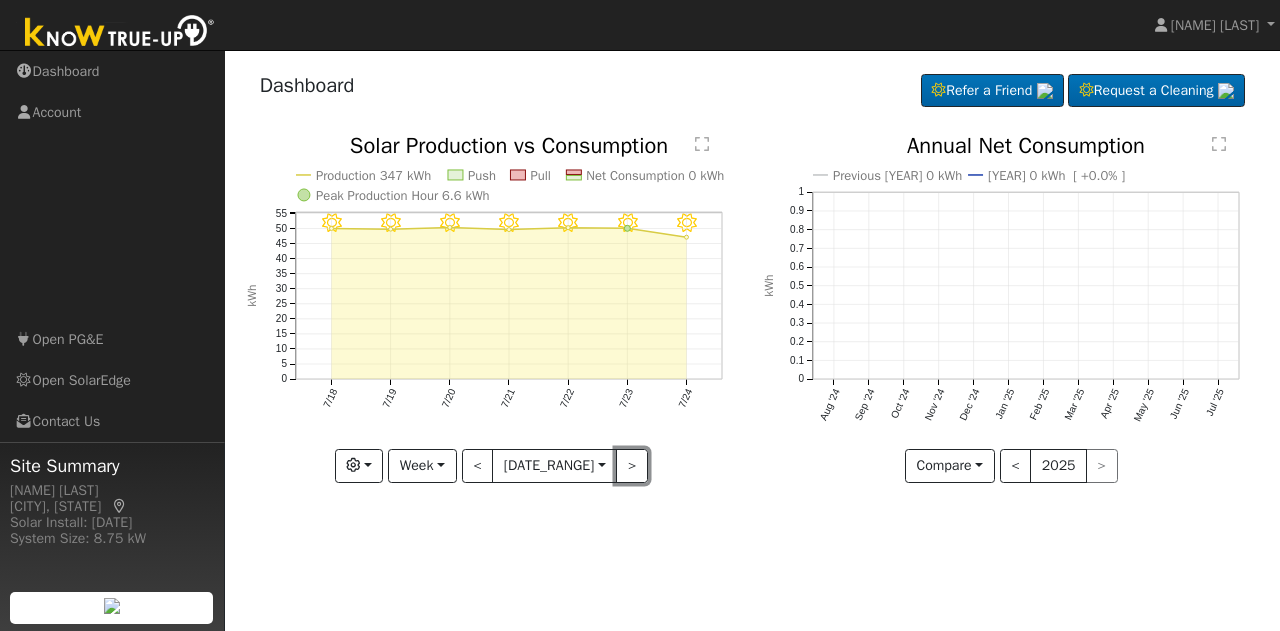 click on ">" at bounding box center (632, 466) 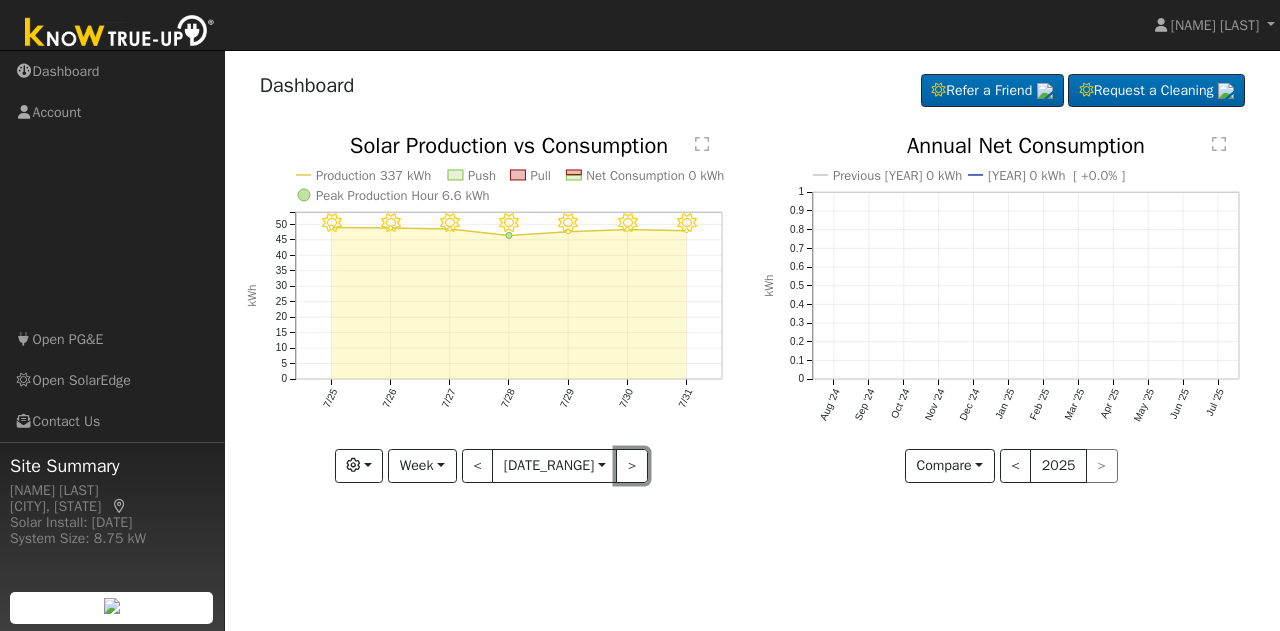 click on ">" at bounding box center [632, 466] 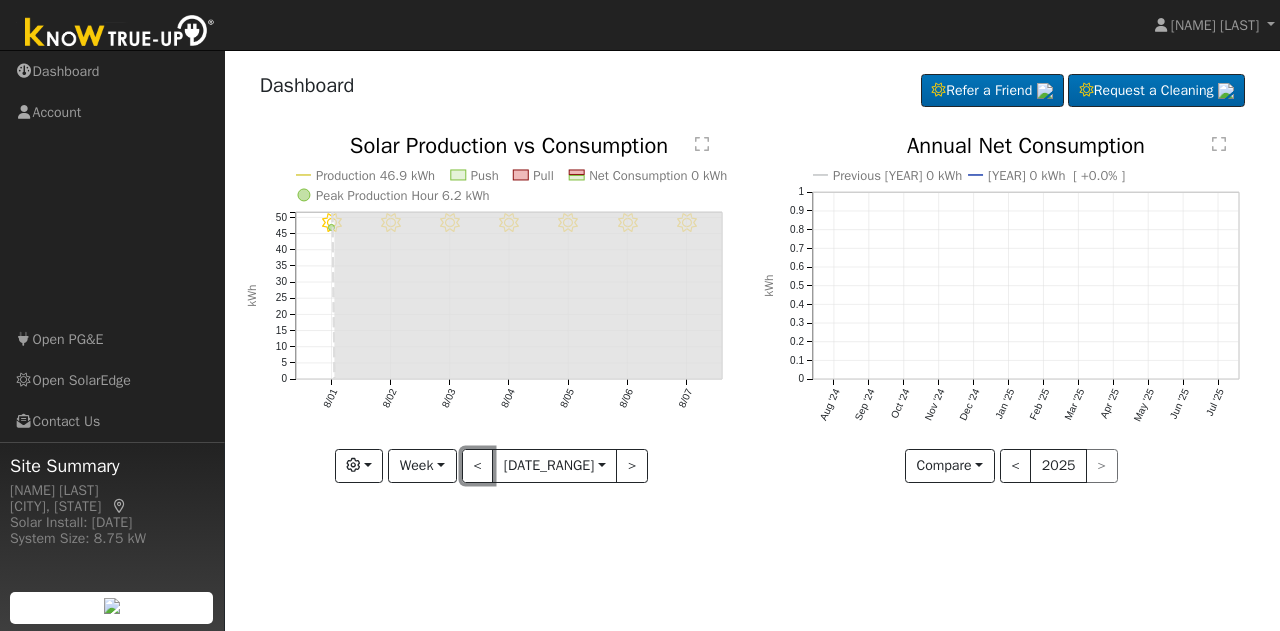 click on "<" at bounding box center (478, 466) 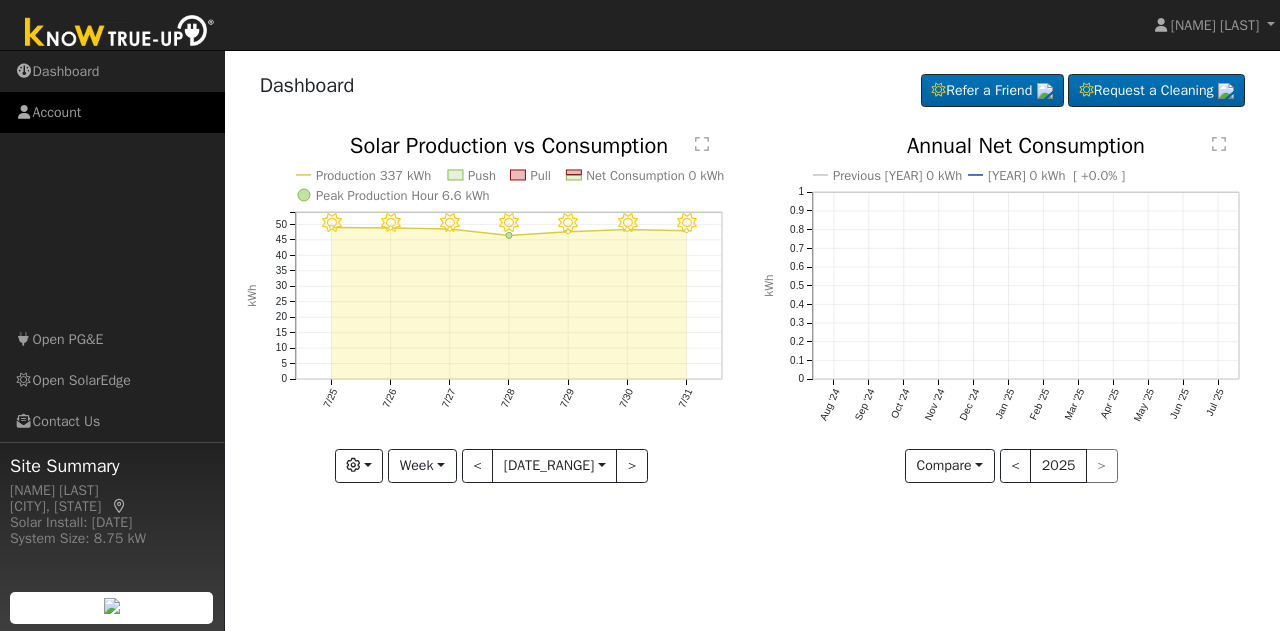 click on "Account" at bounding box center [112, 112] 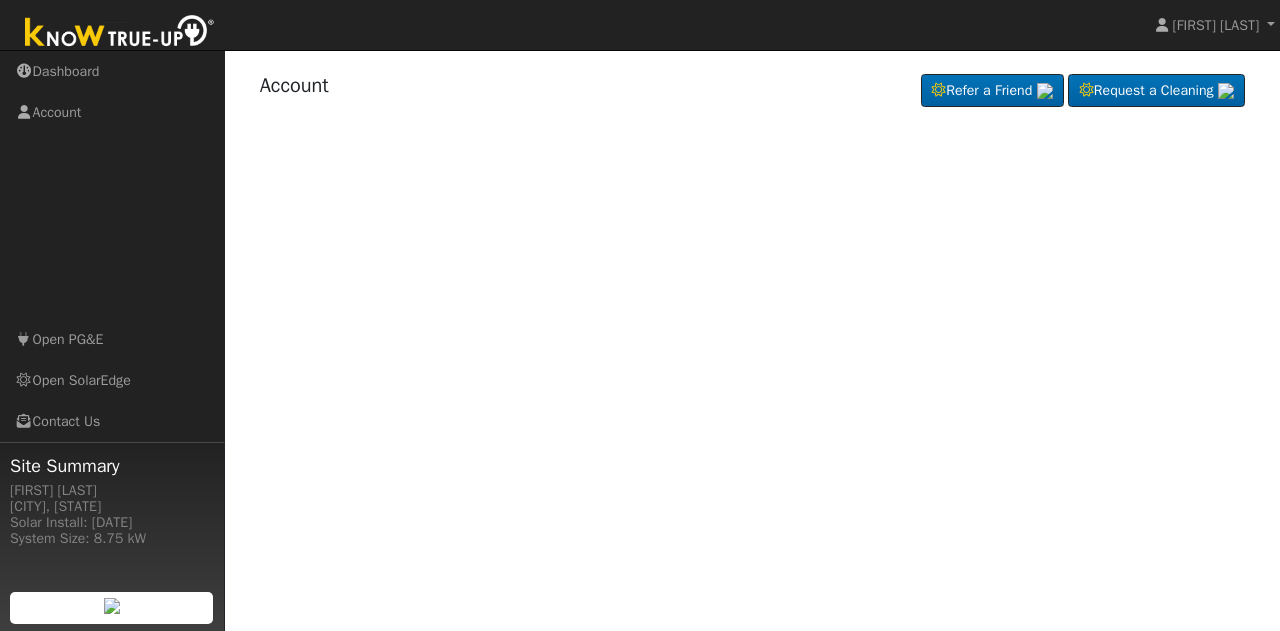 scroll, scrollTop: 0, scrollLeft: 0, axis: both 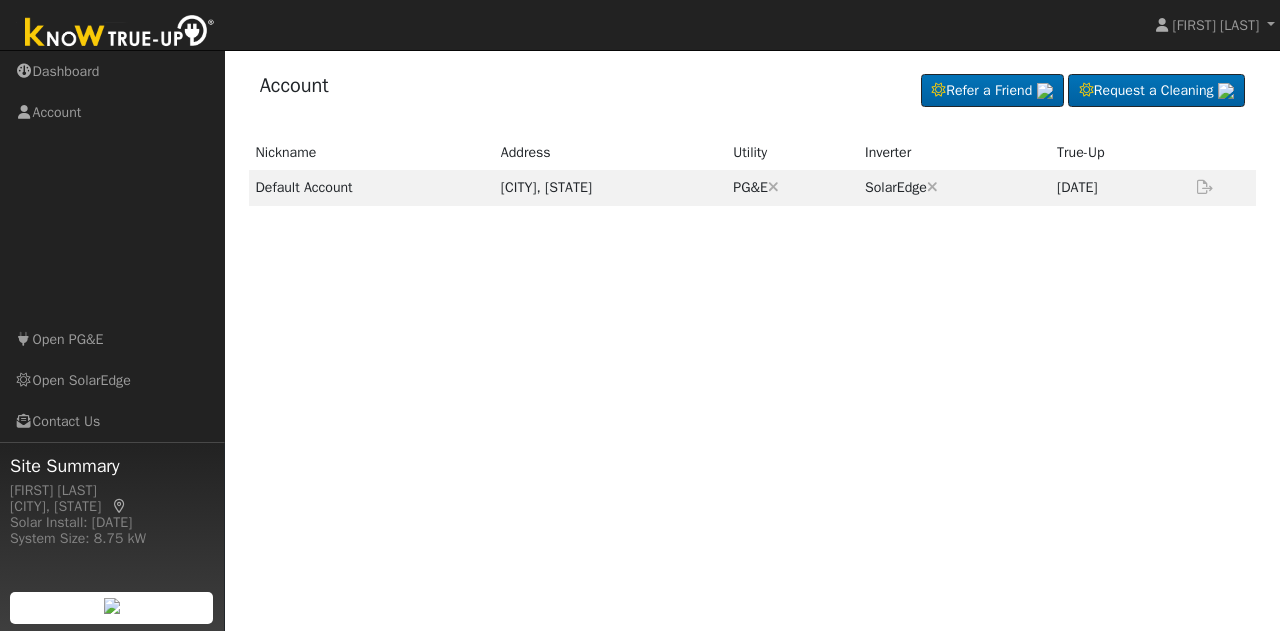 click on "Default Account" at bounding box center (371, 187) 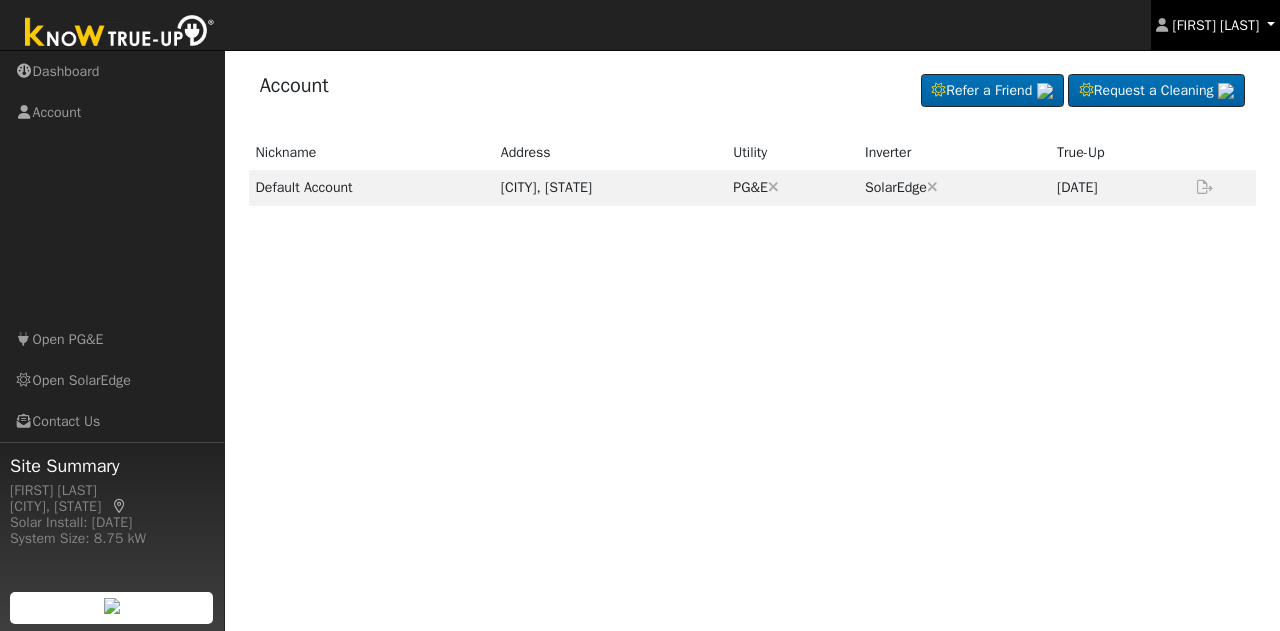 click on "[FIRST] [LAST]" at bounding box center [1216, 25] 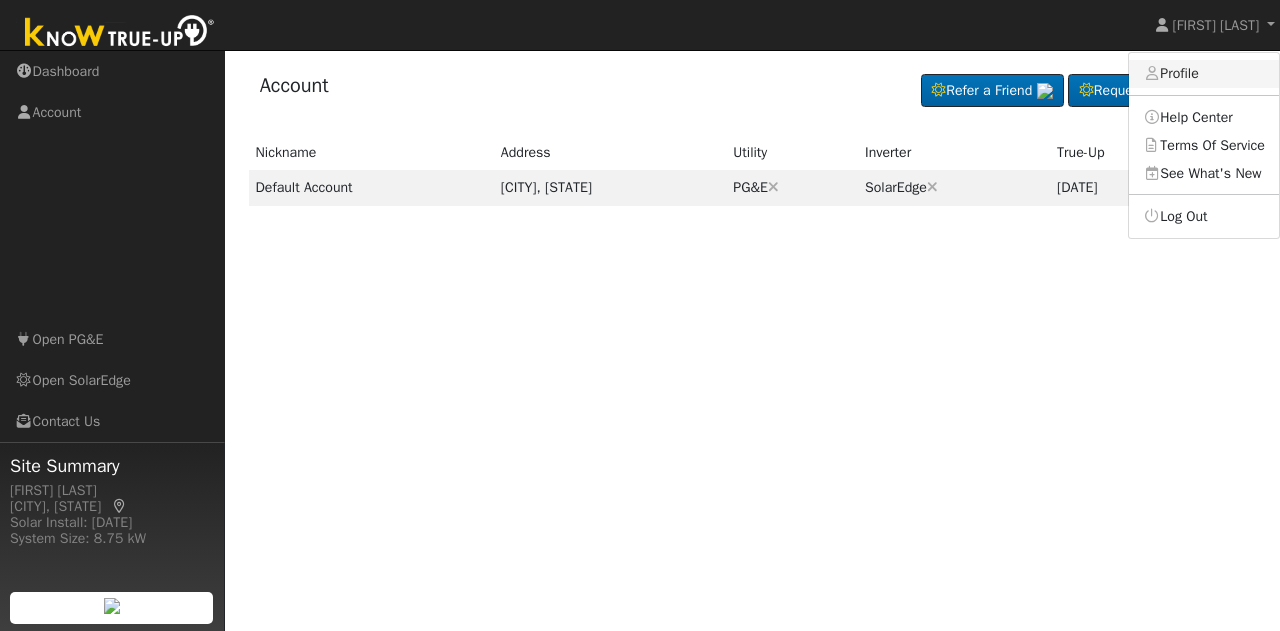 click on "Profile" at bounding box center (1204, 74) 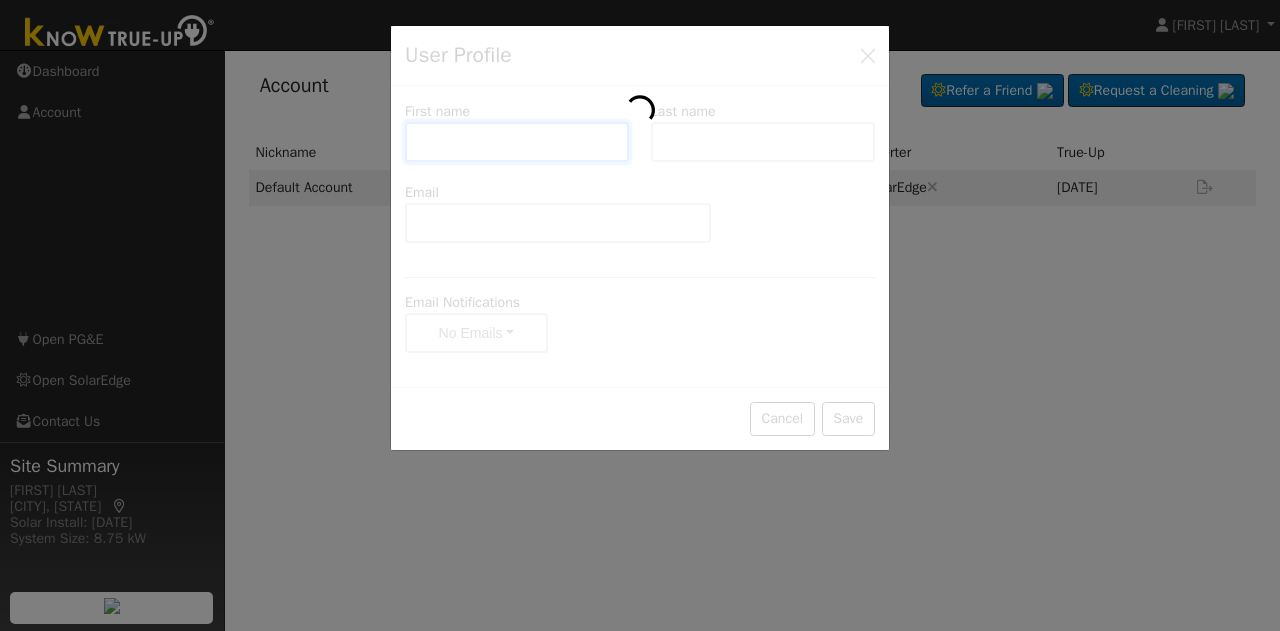 type on "[FIRST]" 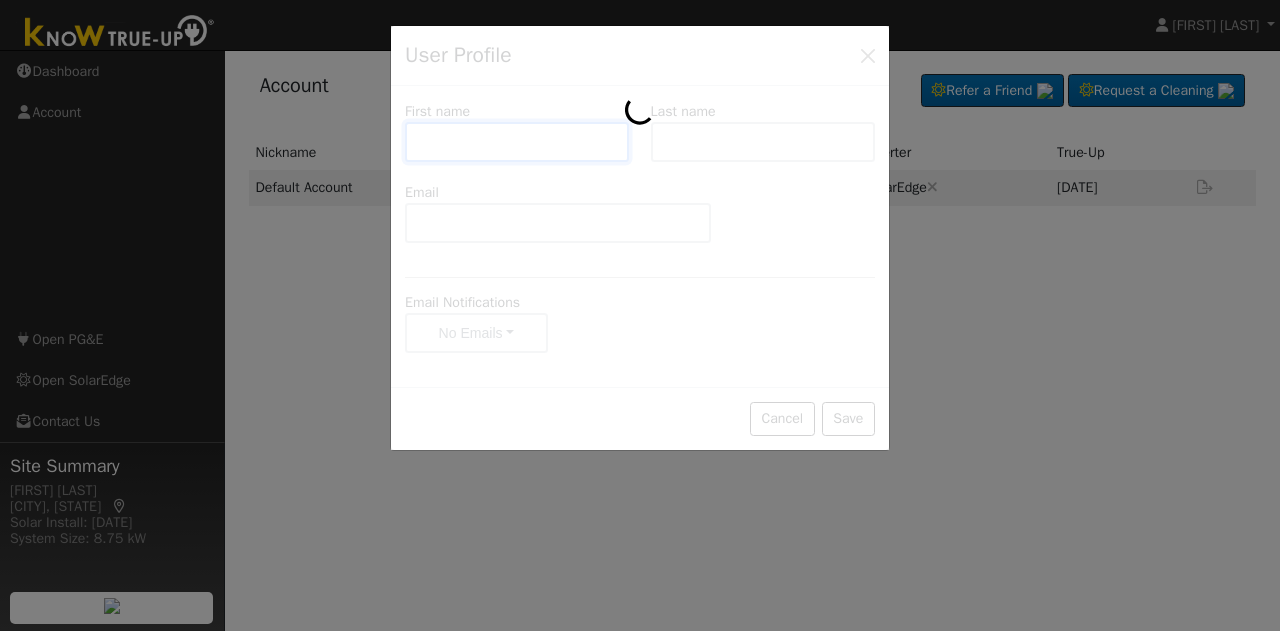 type on "[LAST]" 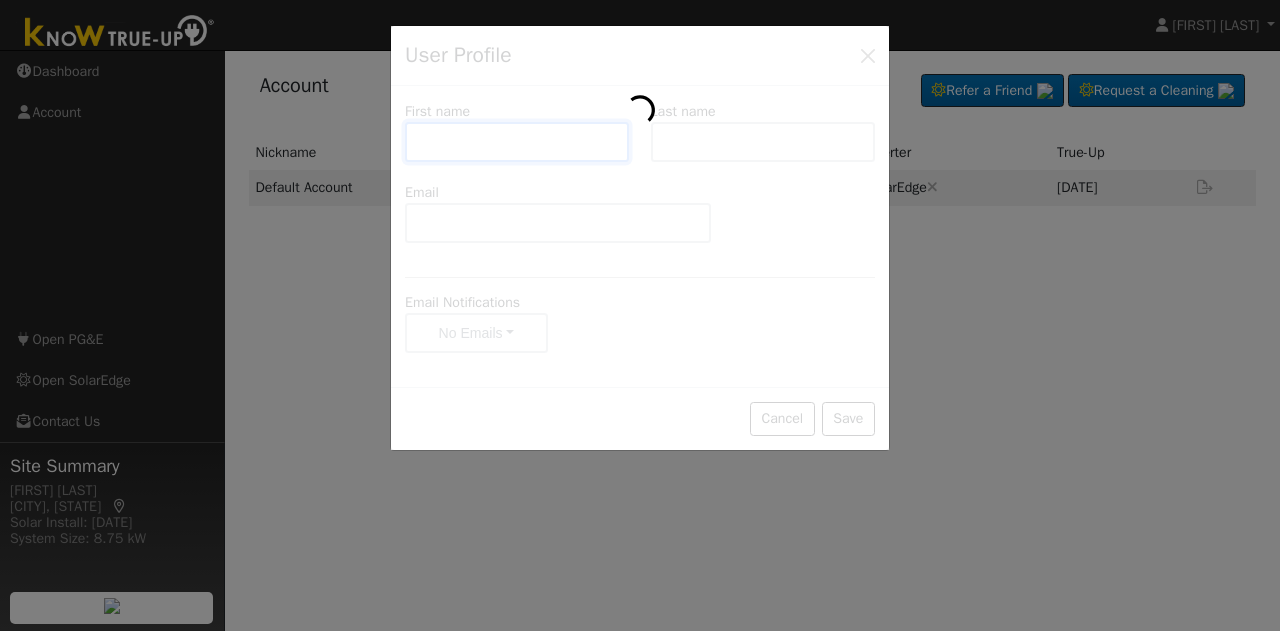 type on "[EMAIL]" 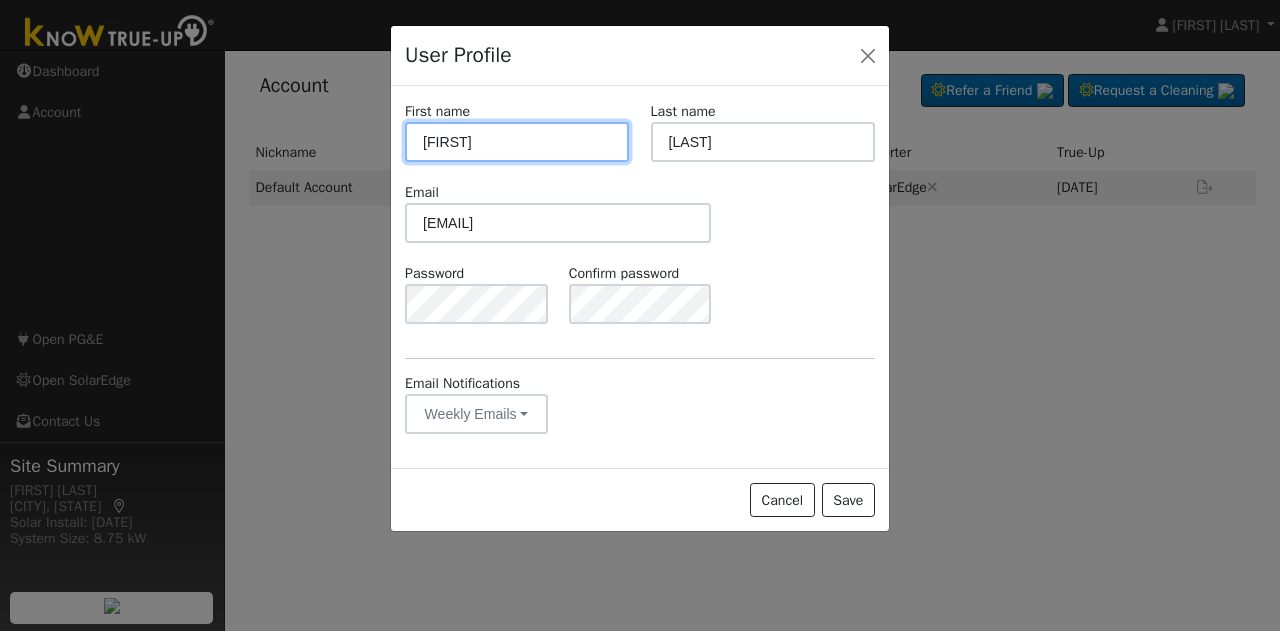drag, startPoint x: 558, startPoint y: 139, endPoint x: 186, endPoint y: 145, distance: 372.04837 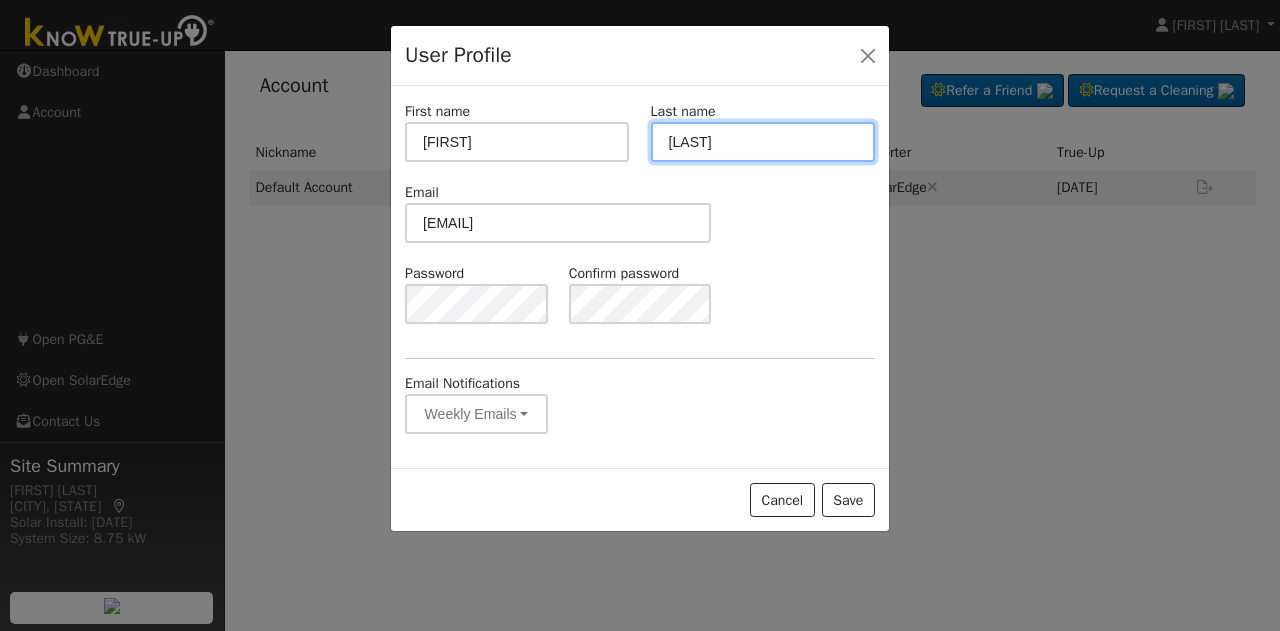 type on "[LAST]" 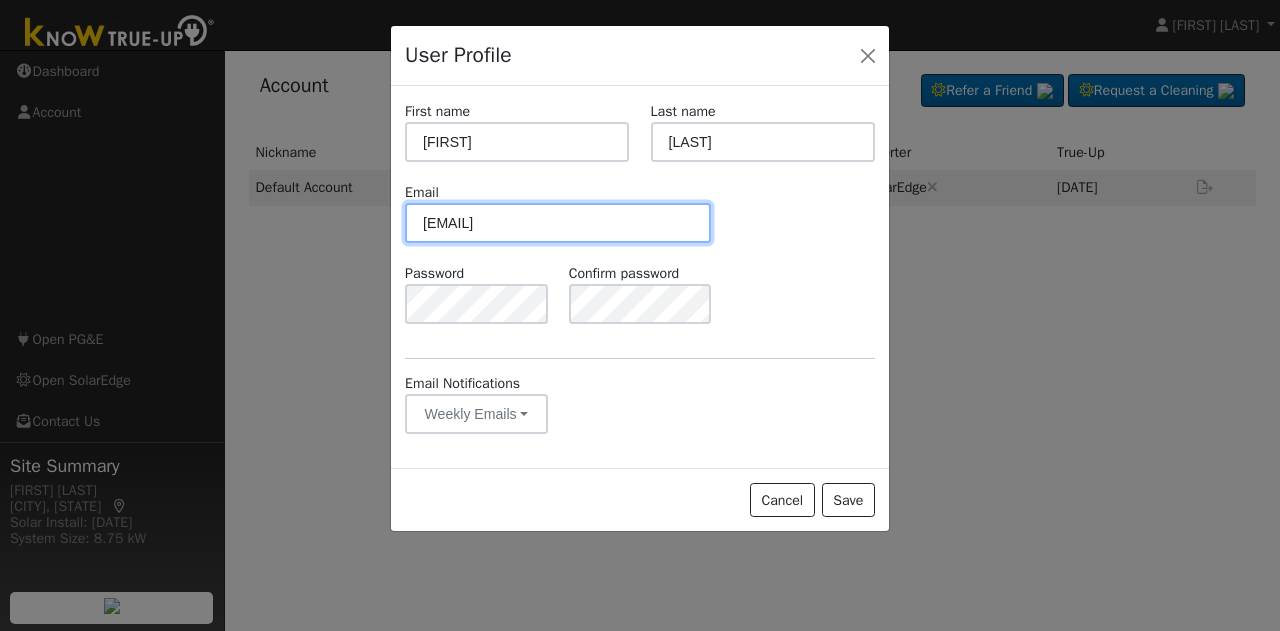 drag, startPoint x: 578, startPoint y: 213, endPoint x: 259, endPoint y: 206, distance: 319.07678 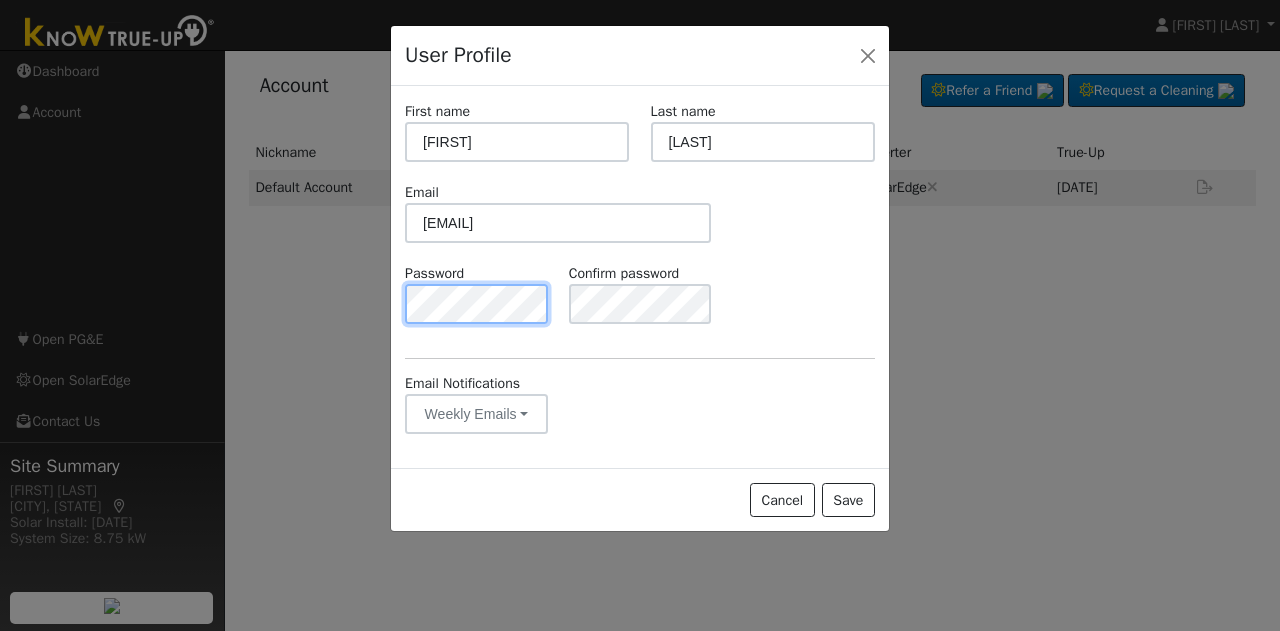 click on "User Profile First name [FIRST] Last name [LAST] Email [EMAIL] Password Confirm password Email Notifications Weekly Emails No Emails Weekly Emails Monthly Emails Cancel Save" at bounding box center (640, 315) 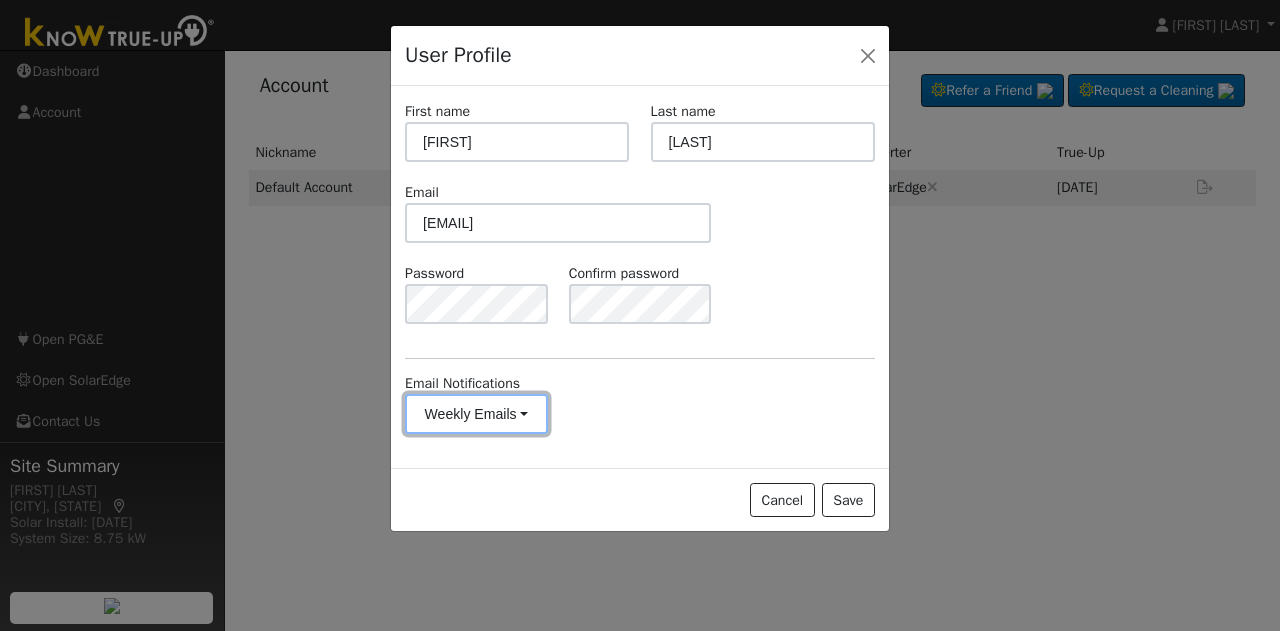 click on "Weekly Emails" at bounding box center (476, 414) 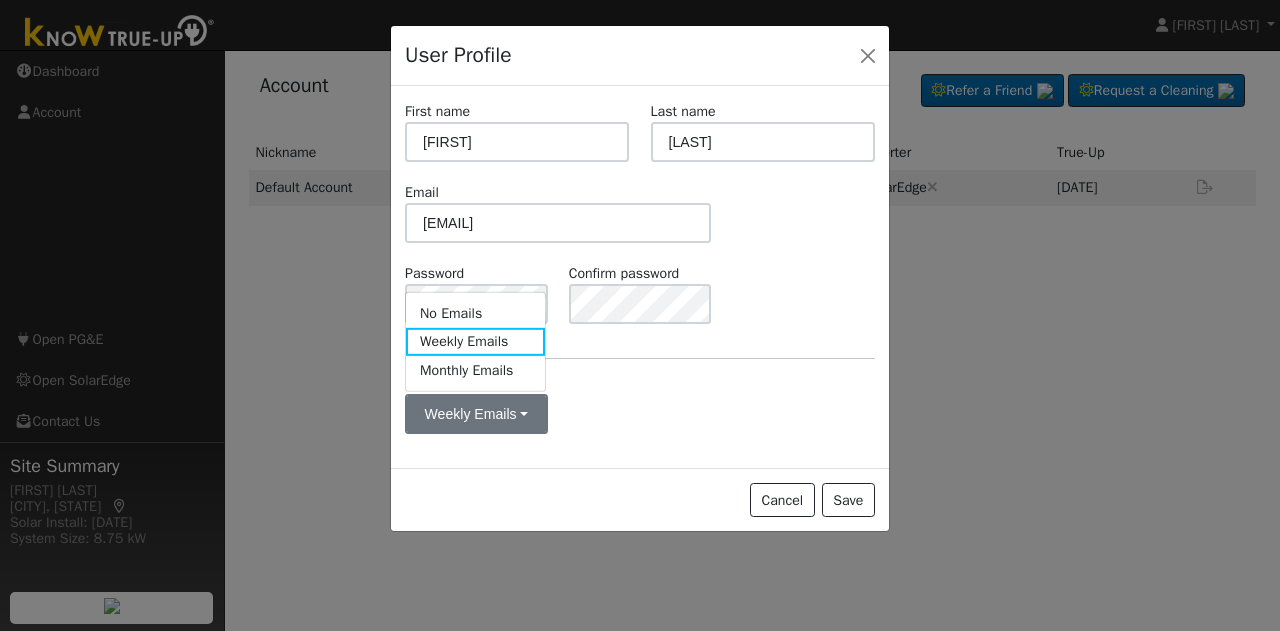 click on "First name [FIRST] Last name [LAST] Email [EMAIL] Password Confirm password Email Notifications Weekly Emails No Emails Weekly Emails Monthly Emails" at bounding box center [640, 278] 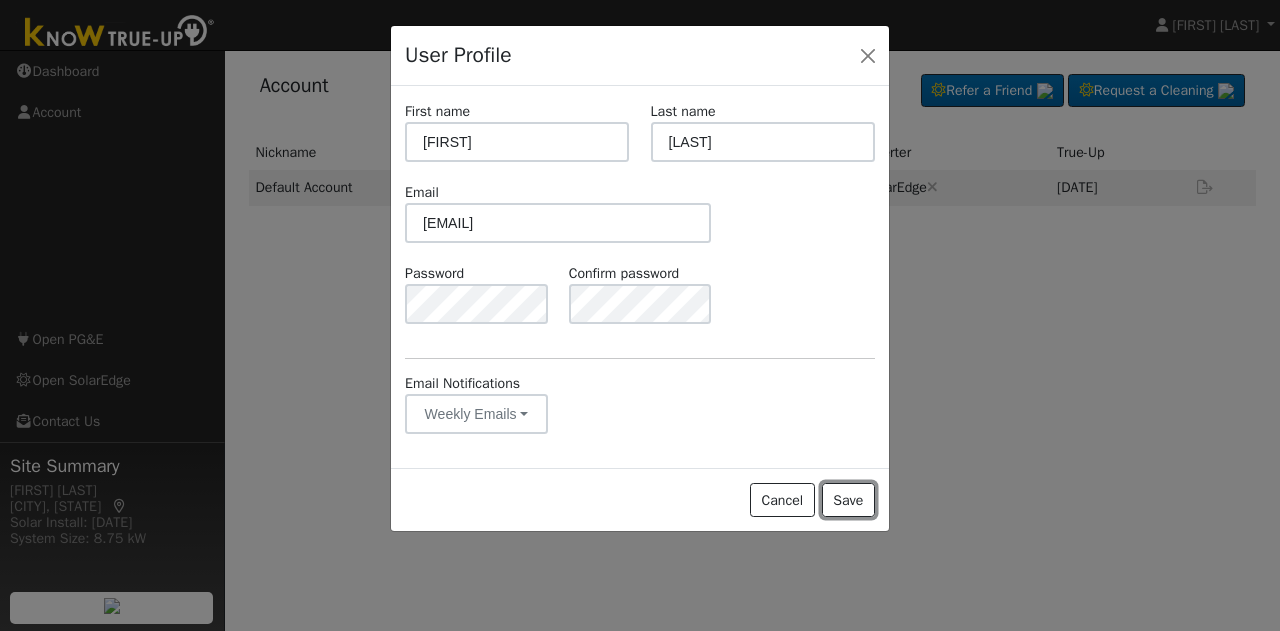 click on "Save" at bounding box center (848, 500) 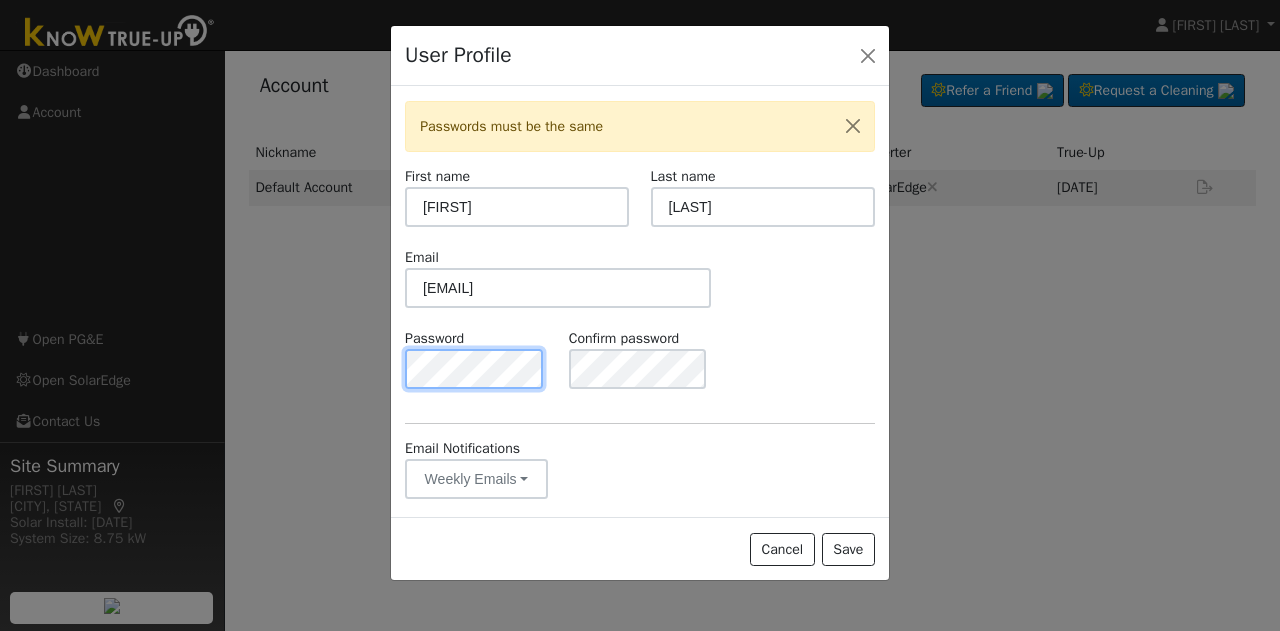 click on "User Profile  Passwords must be the same First name [FIRST] Last name [LAST] Email [EMAIL] Password Confirm password Email Notifications Weekly Emails No Emails Weekly Emails Monthly Emails Cancel Save" at bounding box center [640, 315] 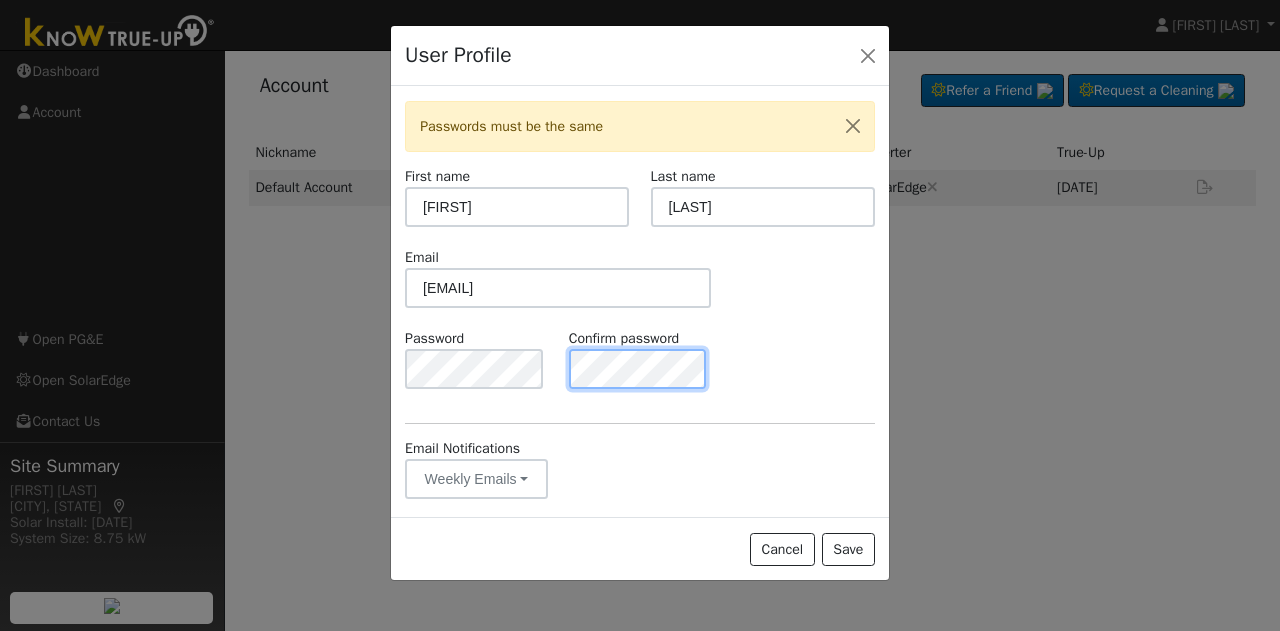 click on "Password Confirm password" at bounding box center [640, 368] 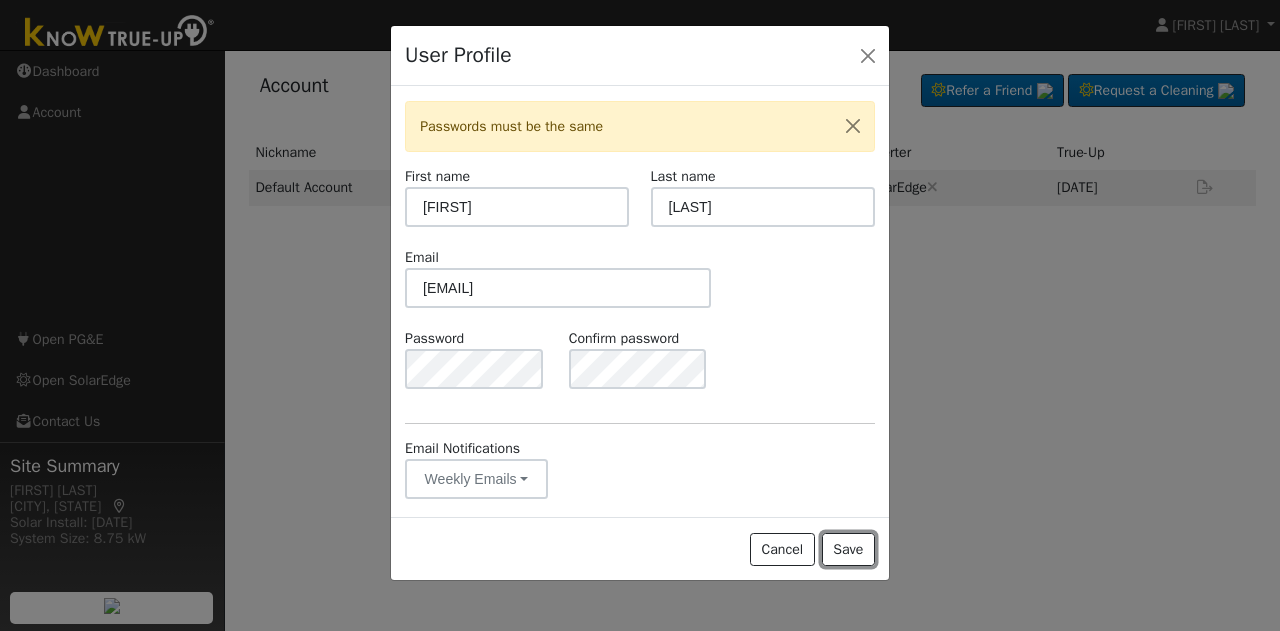 click on "Save" at bounding box center (848, 550) 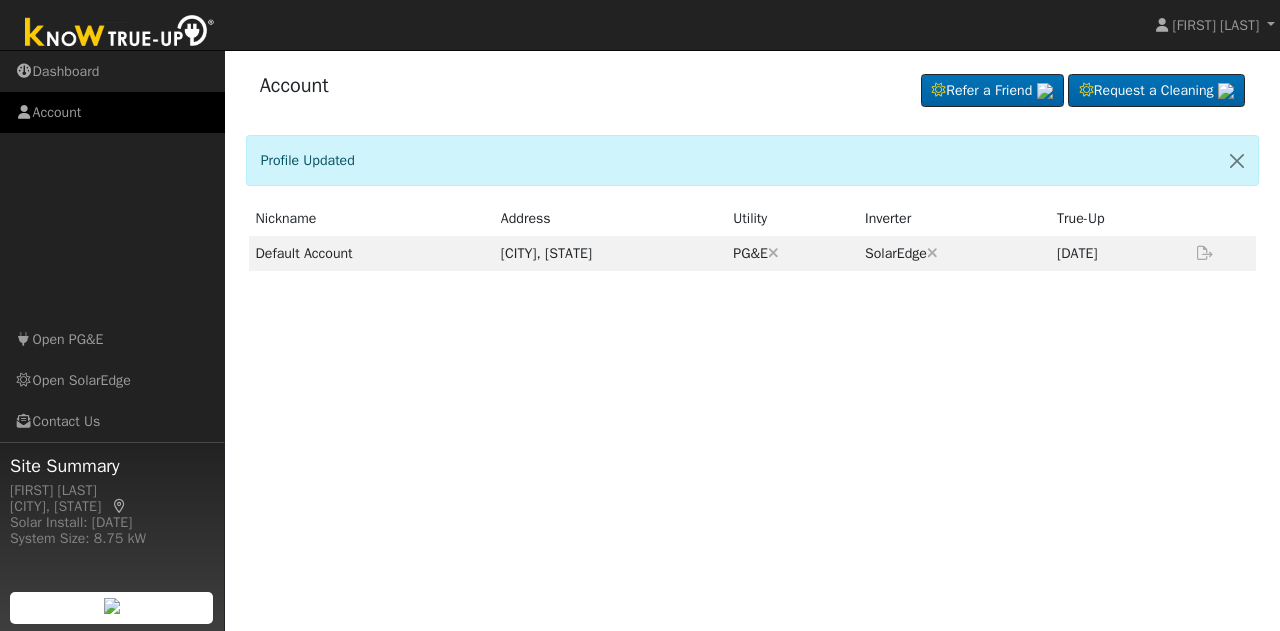 click on "Account" at bounding box center (112, 112) 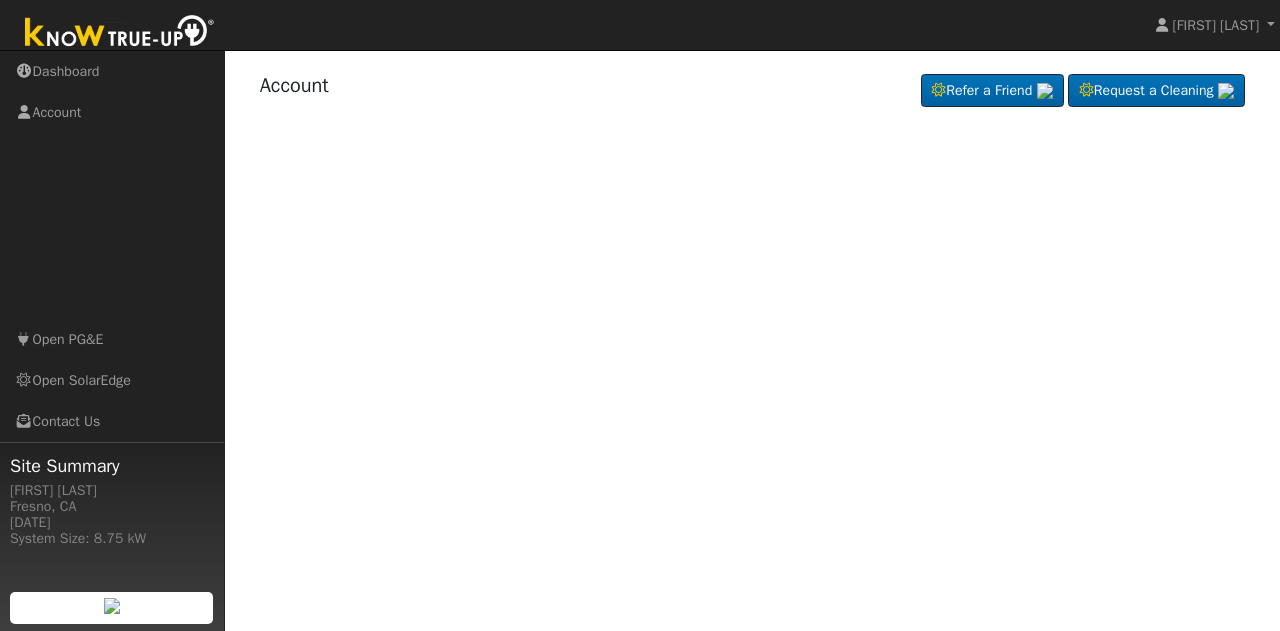 scroll, scrollTop: 0, scrollLeft: 0, axis: both 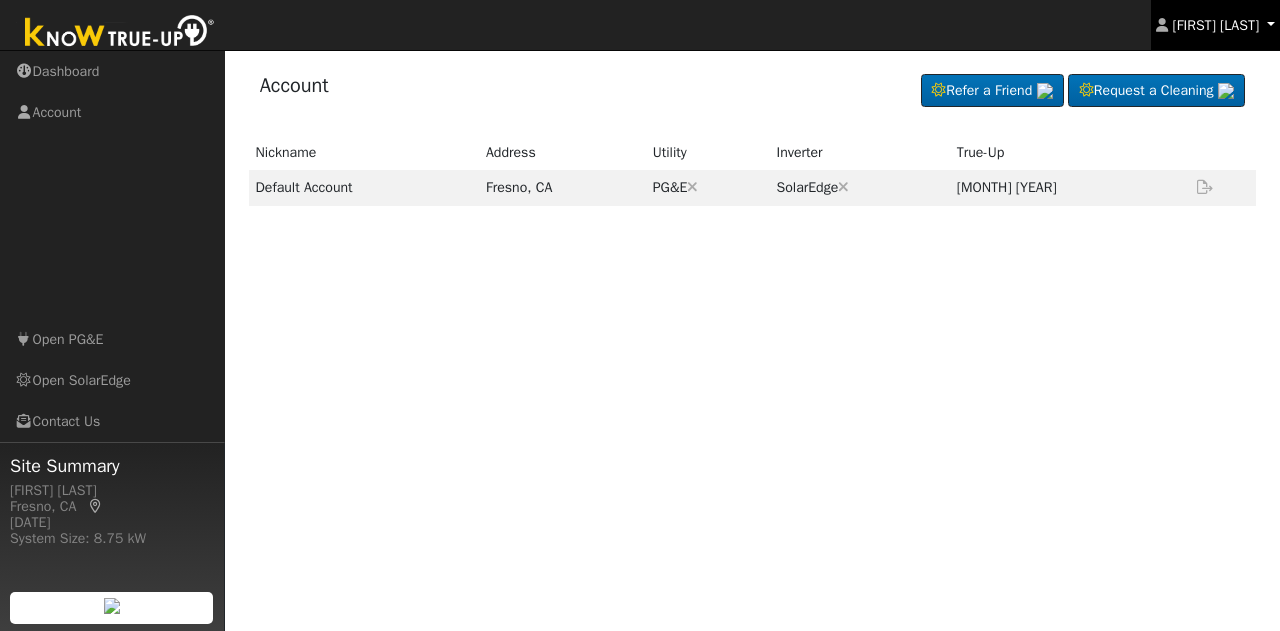 click on "[FIRST] [LAST]" at bounding box center (1216, 25) 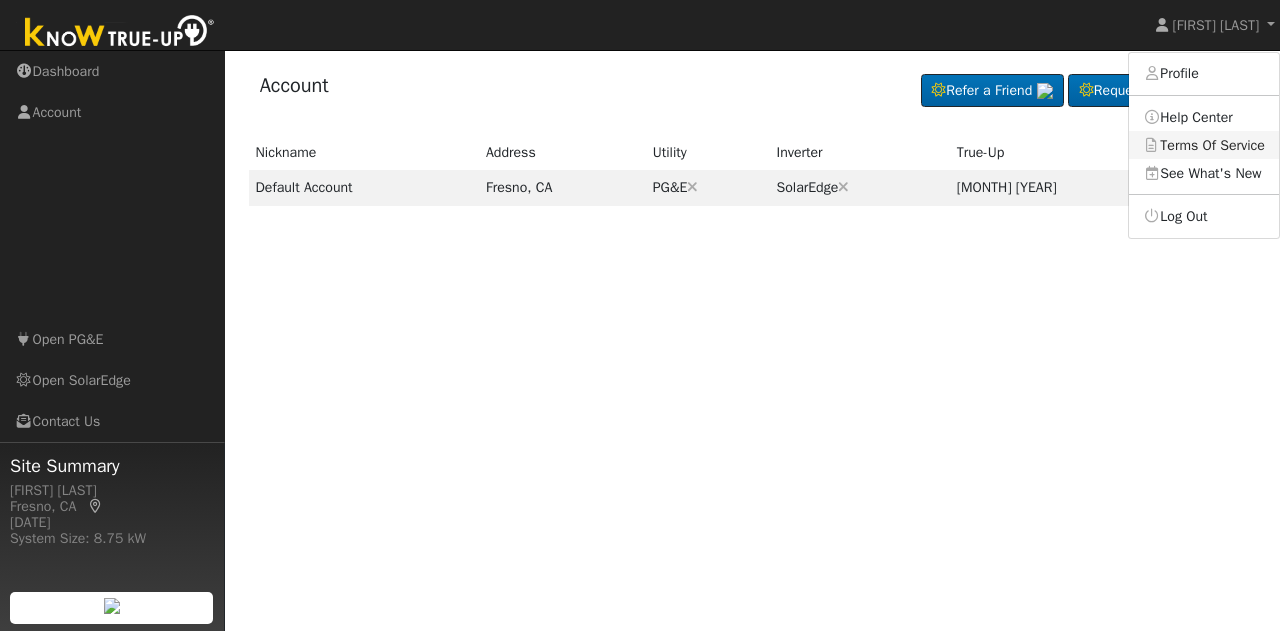 click on "Terms Of Service" at bounding box center [1204, 145] 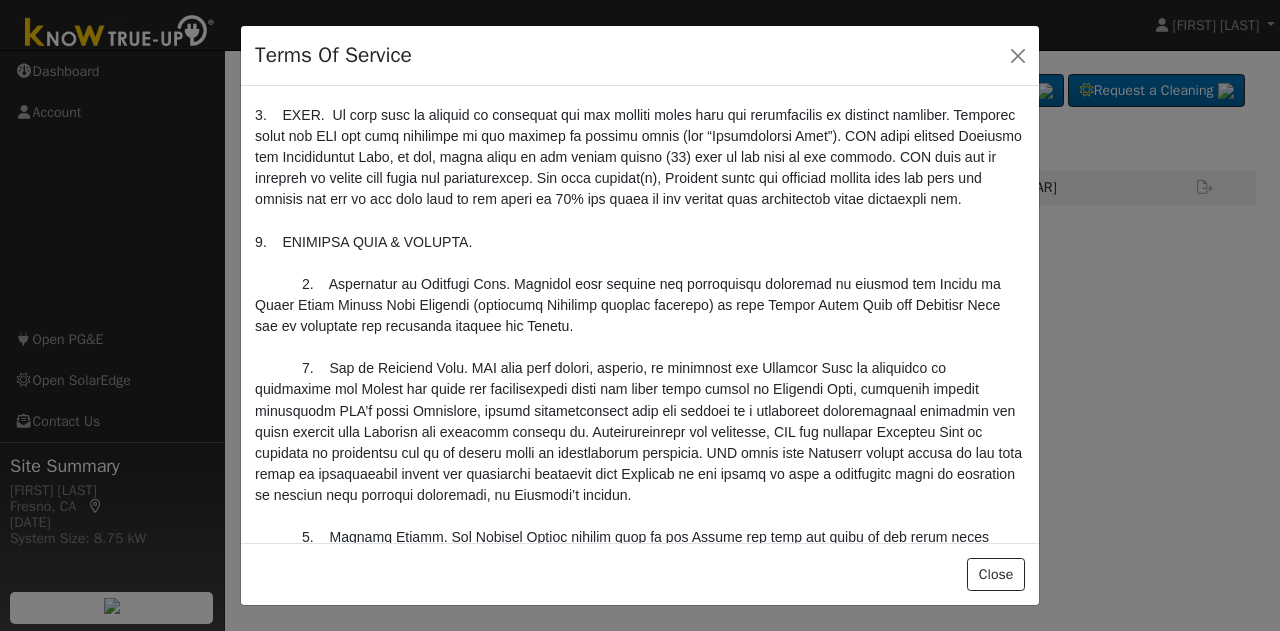 scroll, scrollTop: 1060, scrollLeft: 0, axis: vertical 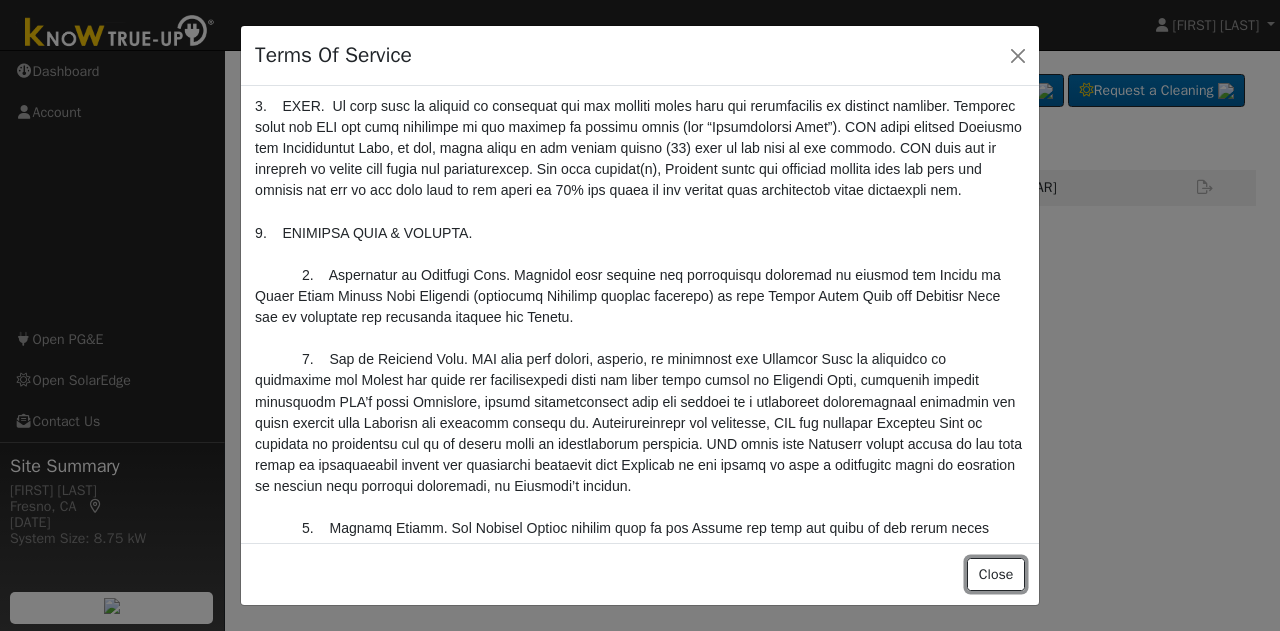 drag, startPoint x: 993, startPoint y: 569, endPoint x: 1003, endPoint y: 577, distance: 12.806249 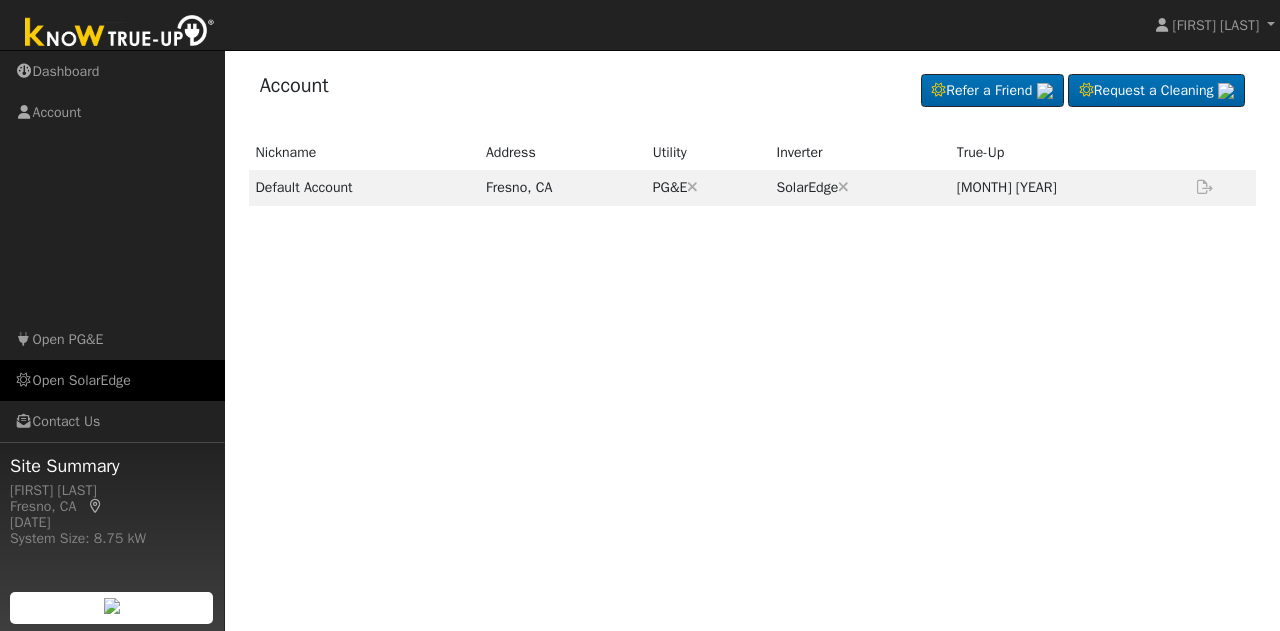 click on "Open SolarEdge" at bounding box center [112, 380] 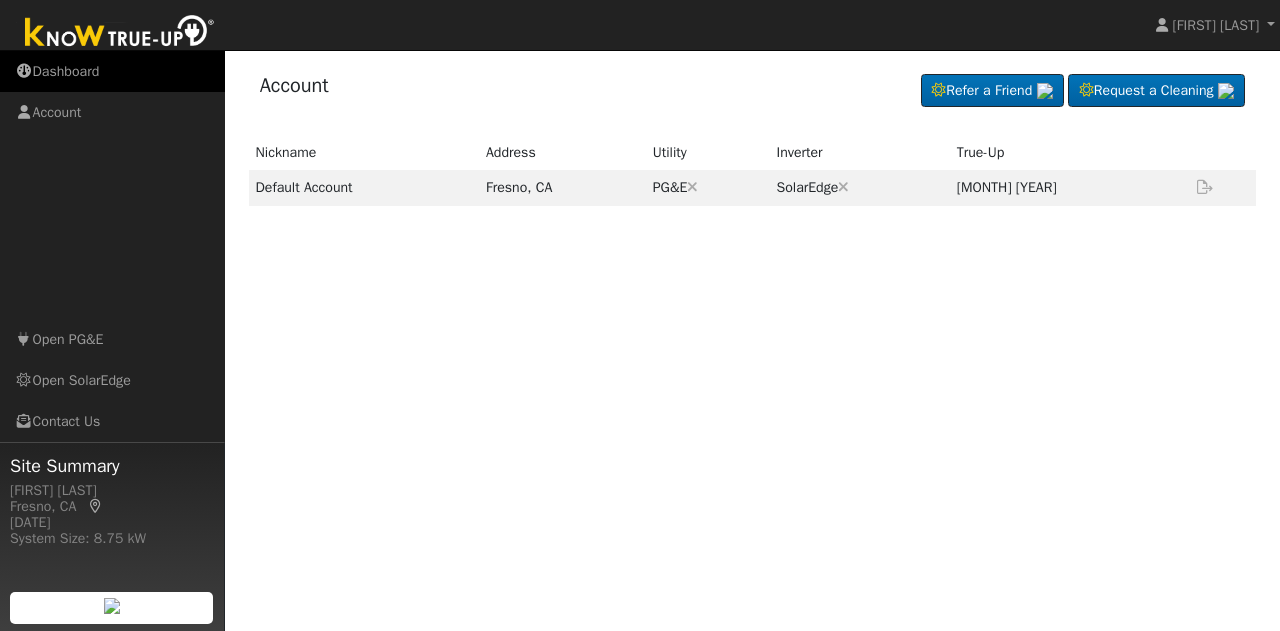 click on "Dashboard" at bounding box center (112, 71) 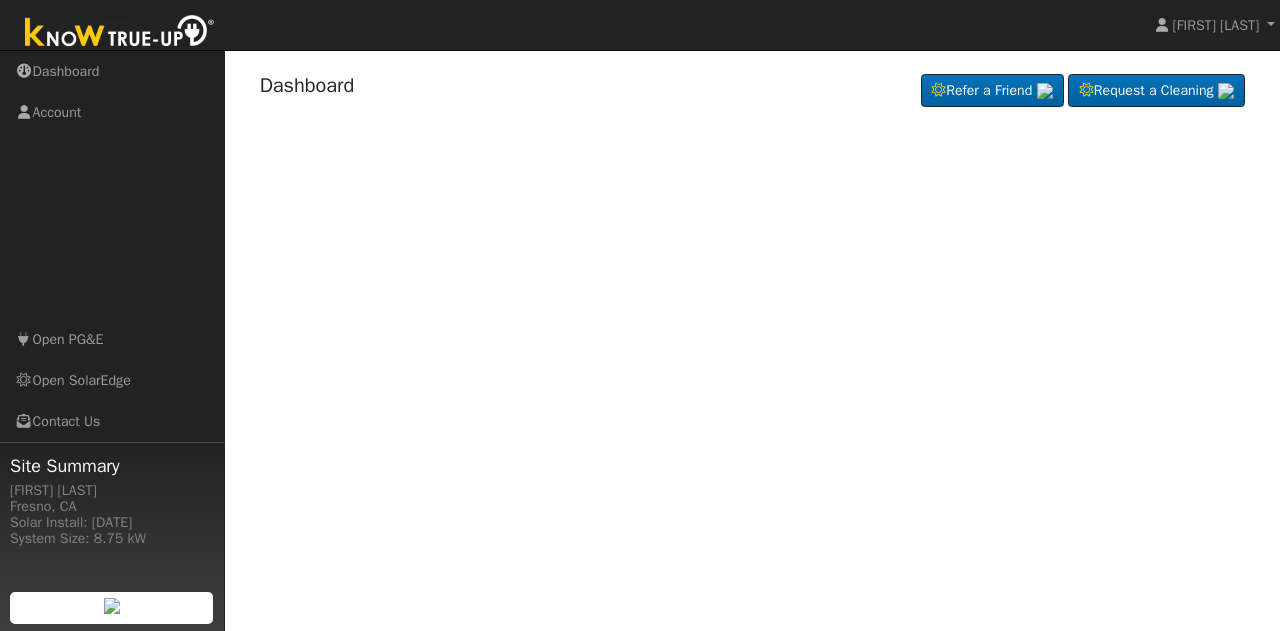 scroll, scrollTop: 0, scrollLeft: 0, axis: both 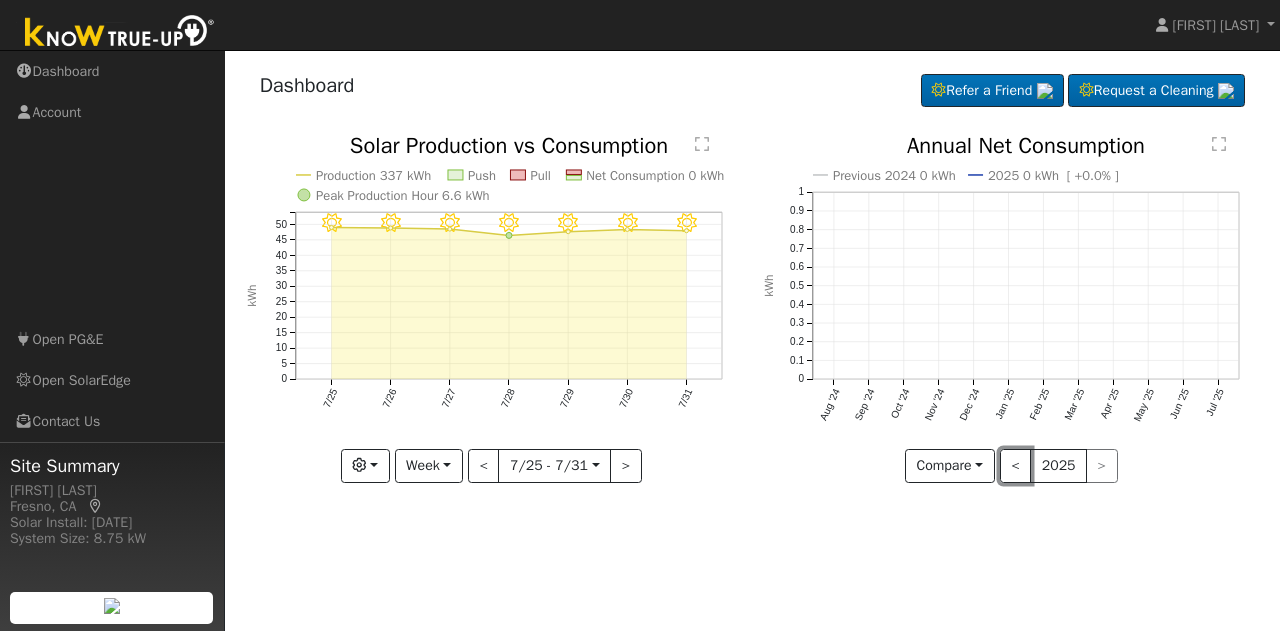 click on "<" at bounding box center [1016, 466] 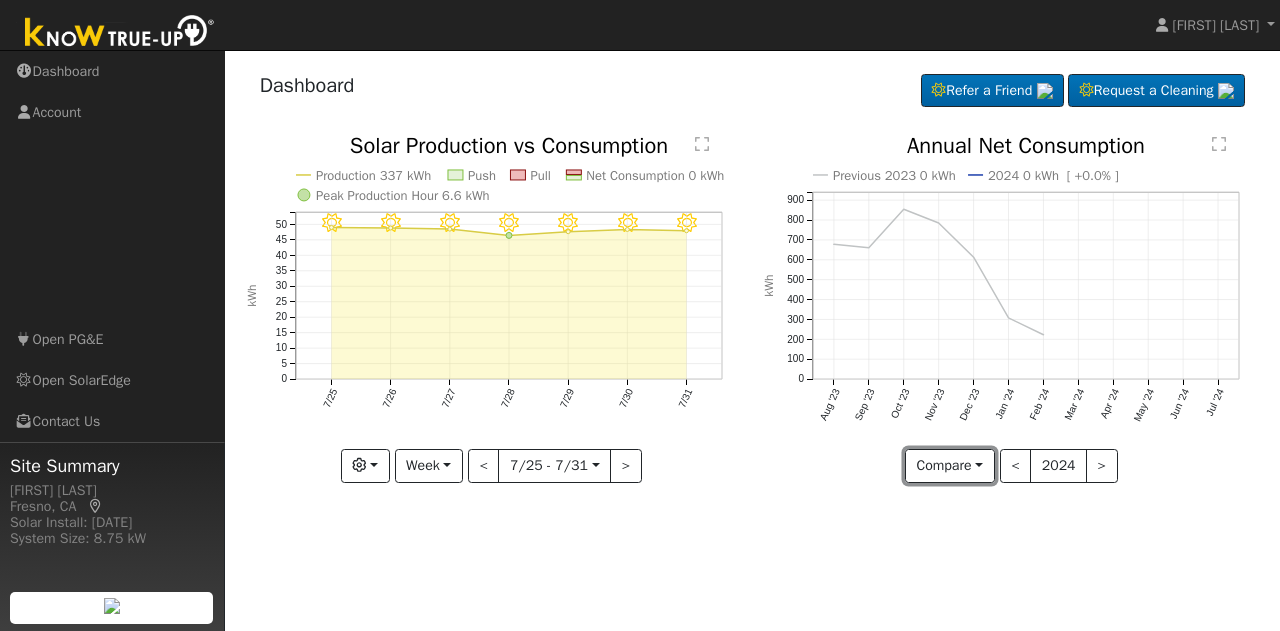 click on "Compare" at bounding box center (950, 466) 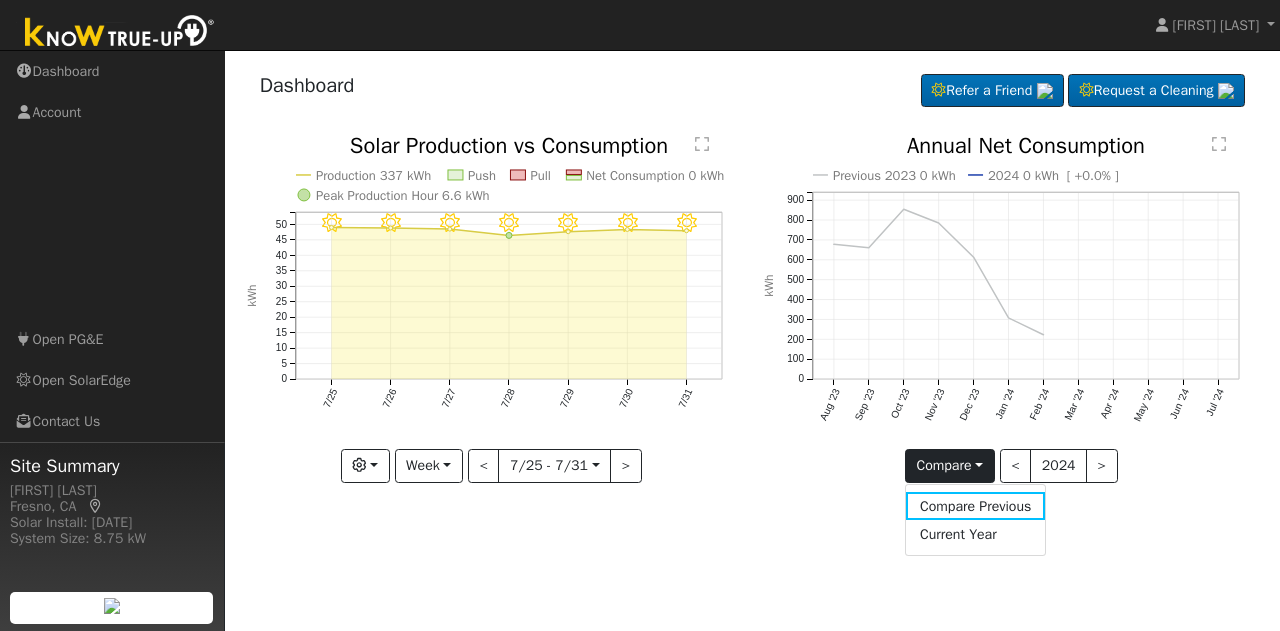 click on "Current Year" at bounding box center (976, 534) 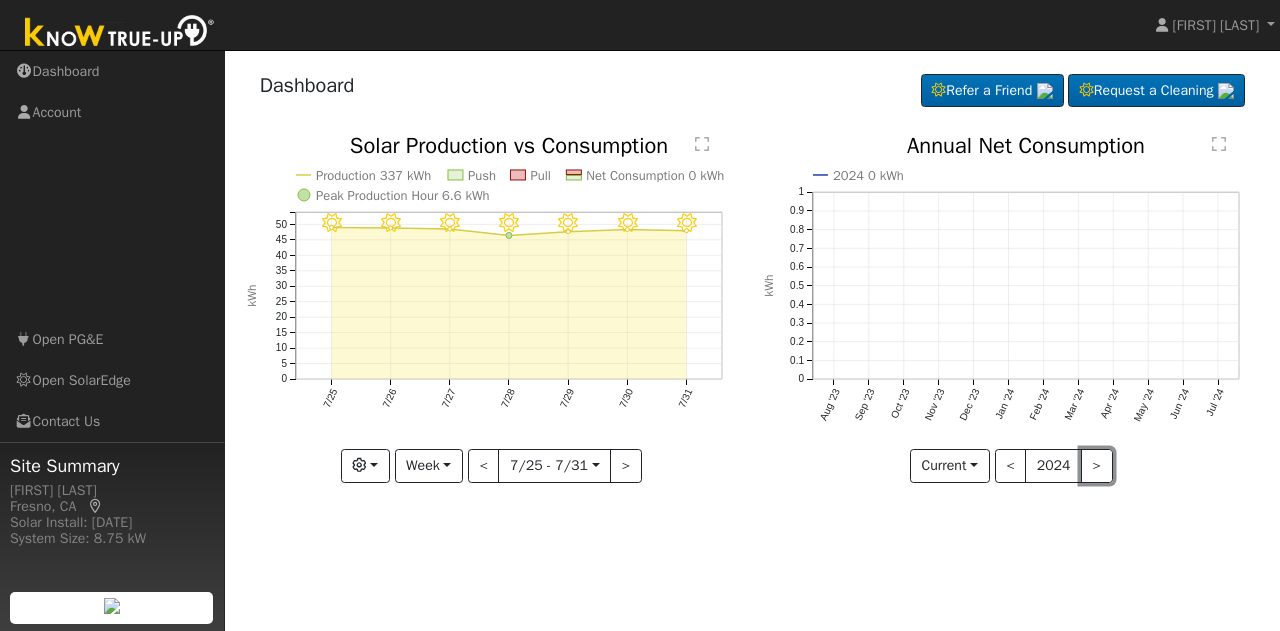 click on ">" at bounding box center (1097, 466) 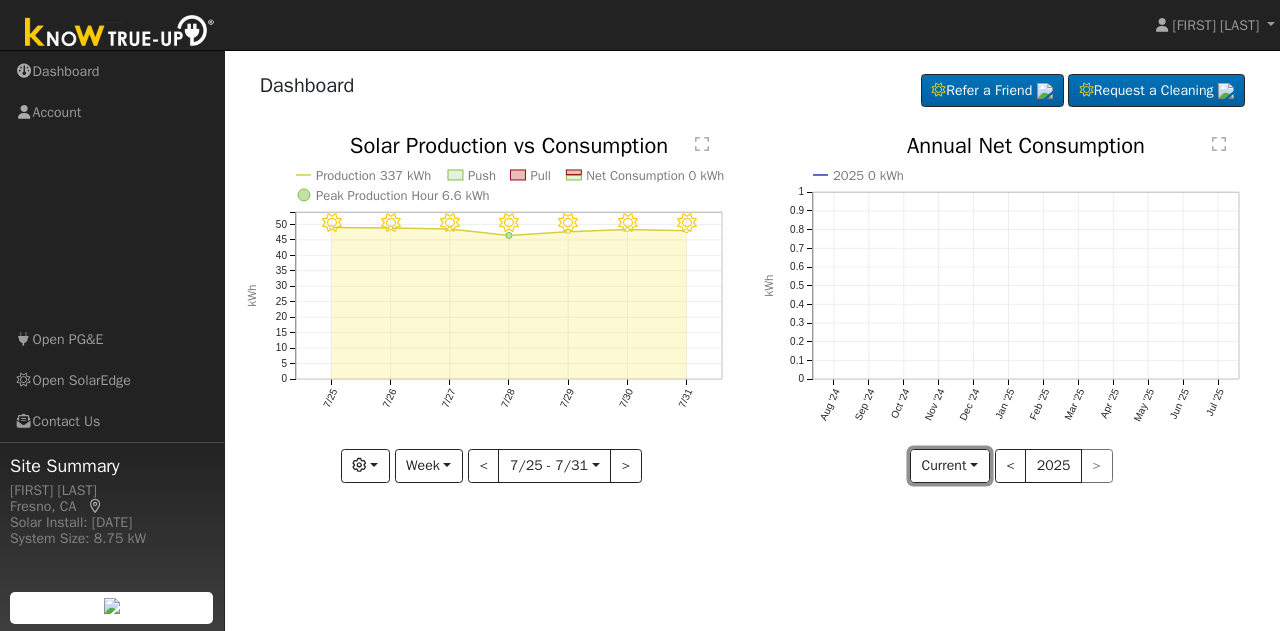 click on "Current" at bounding box center [950, 466] 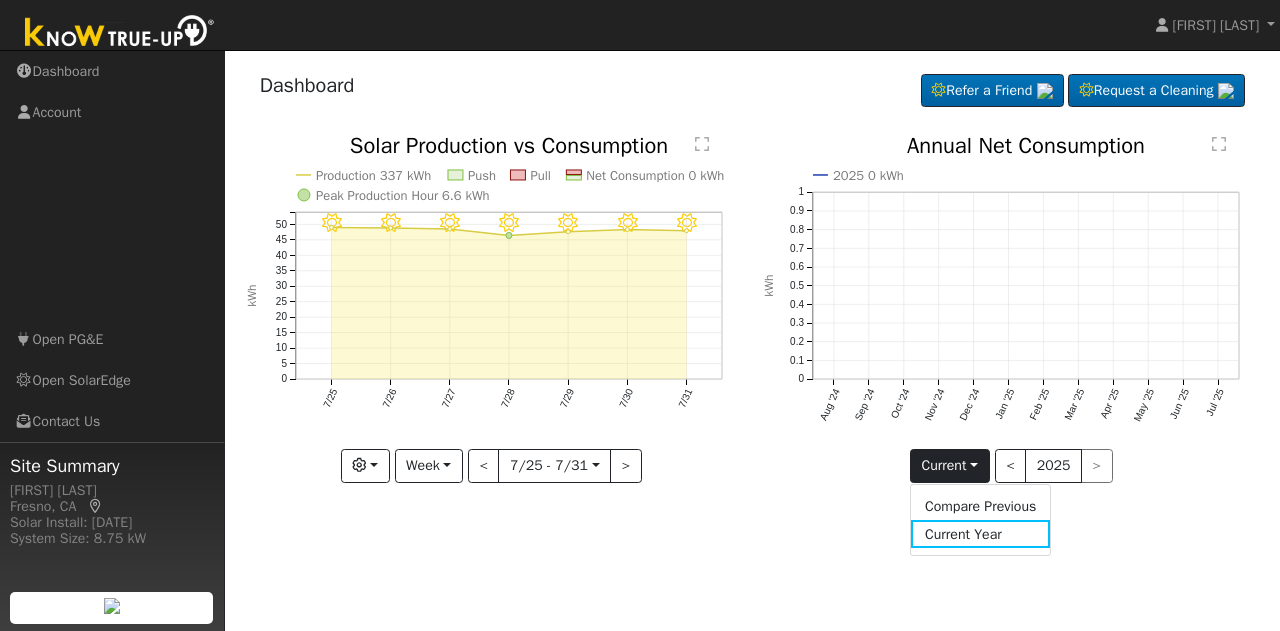 click on "Compare Previous" at bounding box center [981, 506] 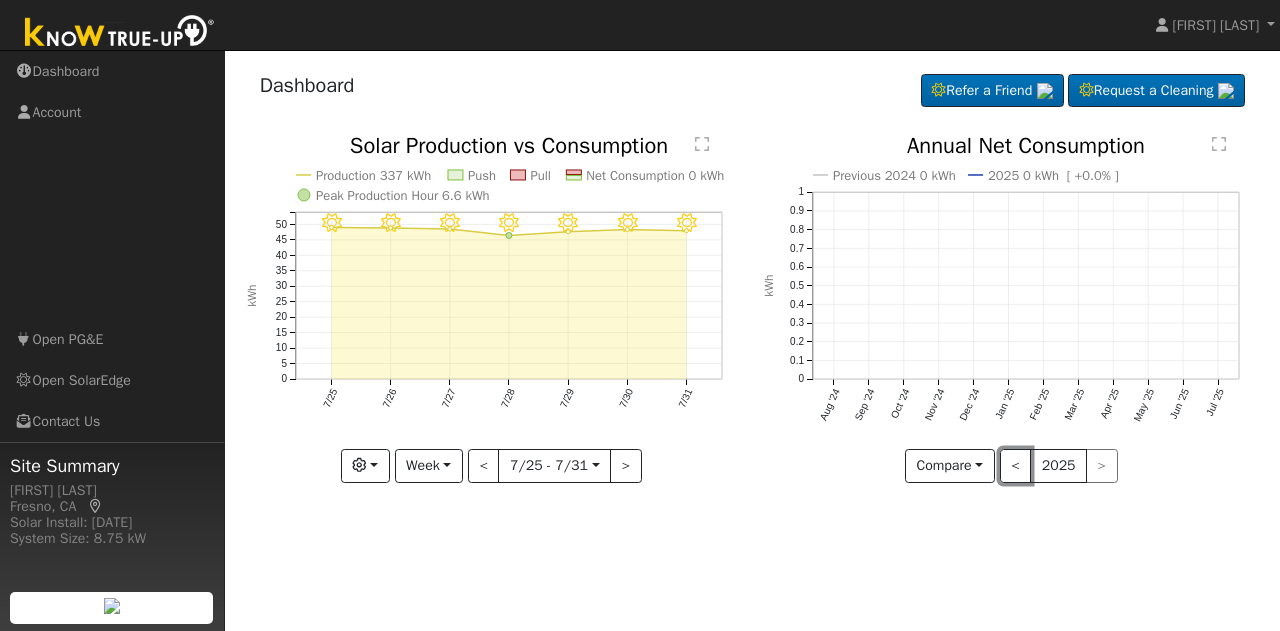click on "<" at bounding box center [1016, 466] 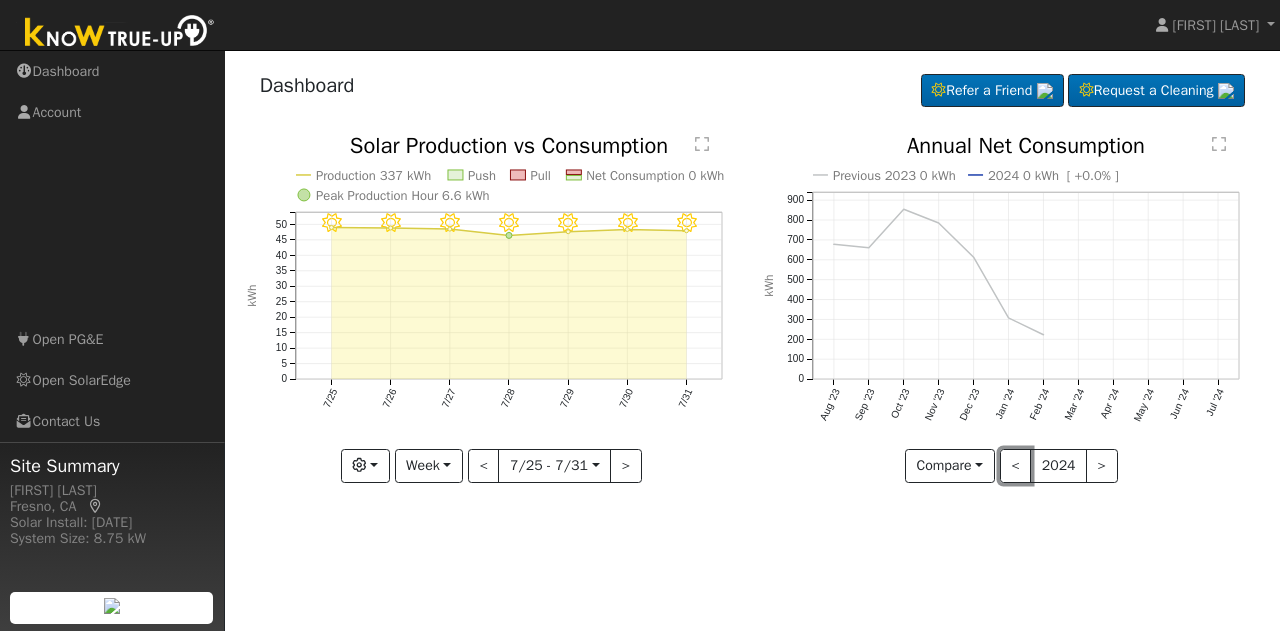 click on "<" at bounding box center (1016, 466) 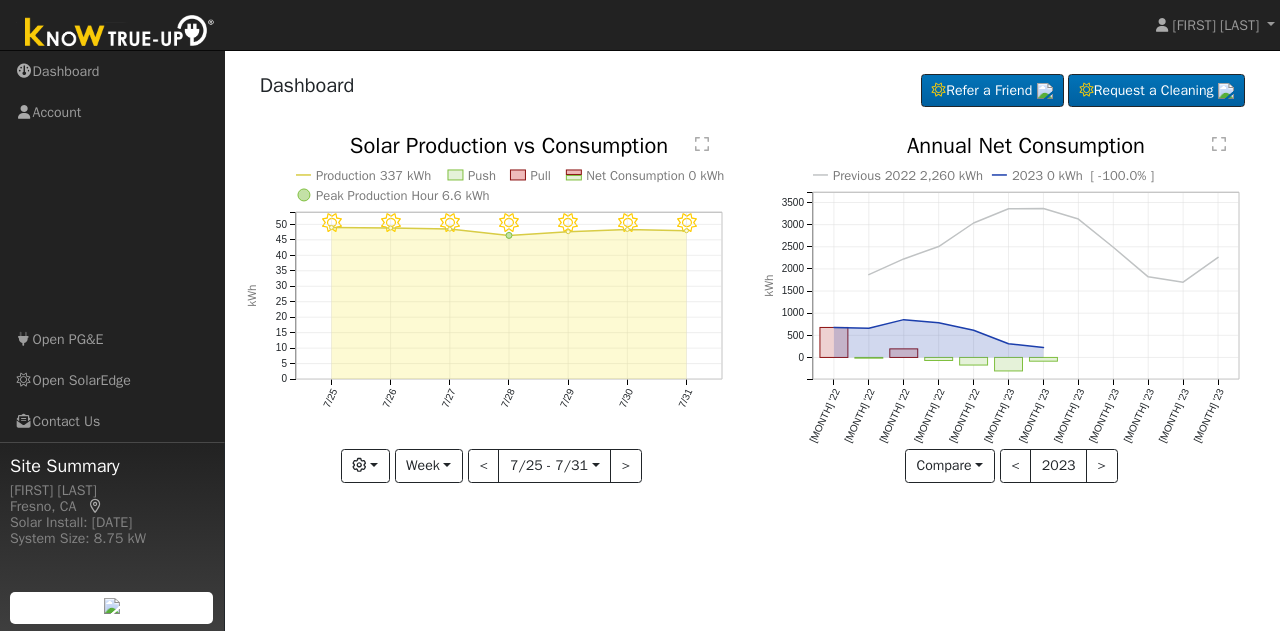 click on "" 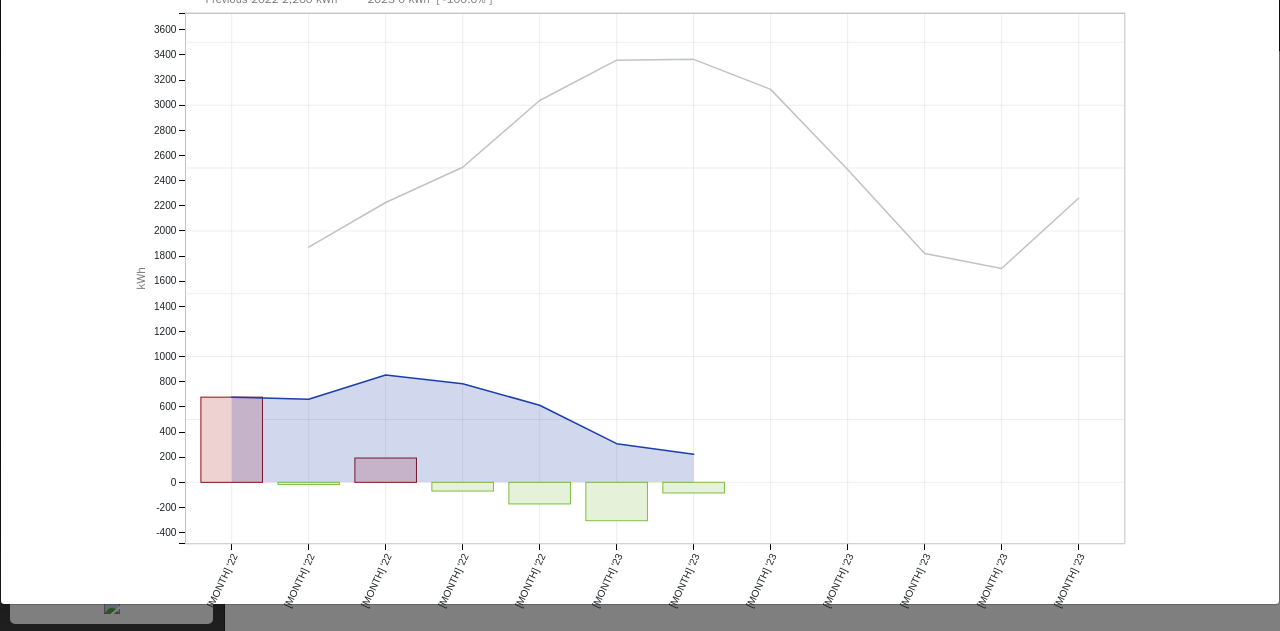 scroll, scrollTop: 0, scrollLeft: 0, axis: both 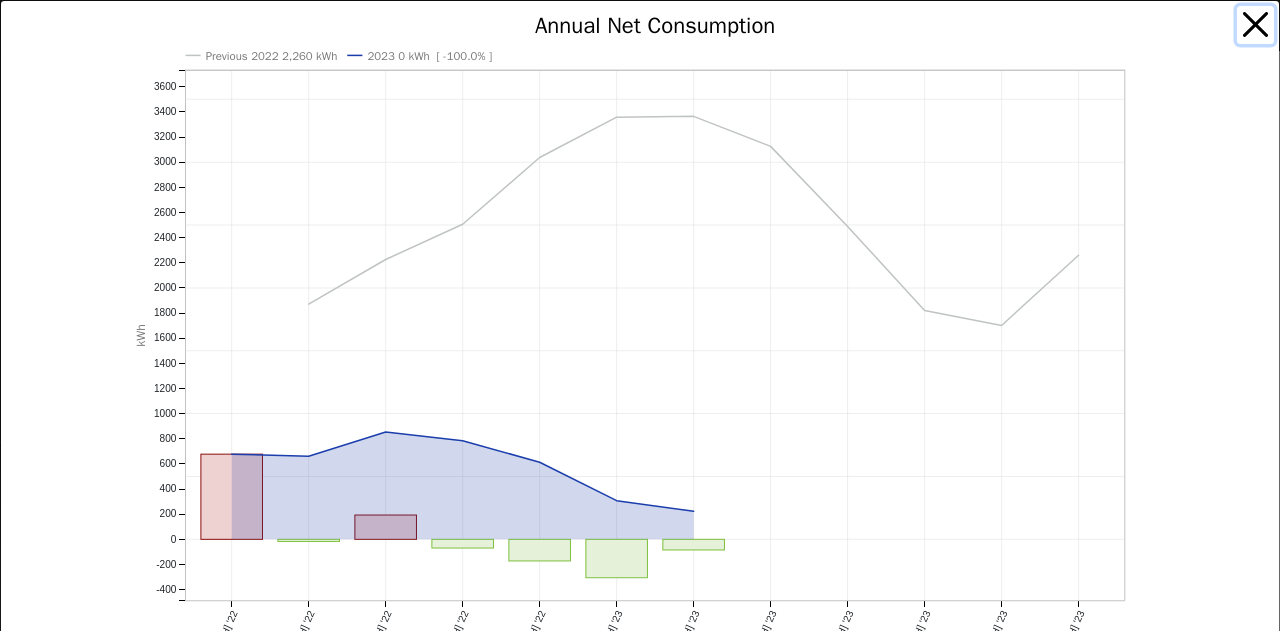click at bounding box center (1256, 25) 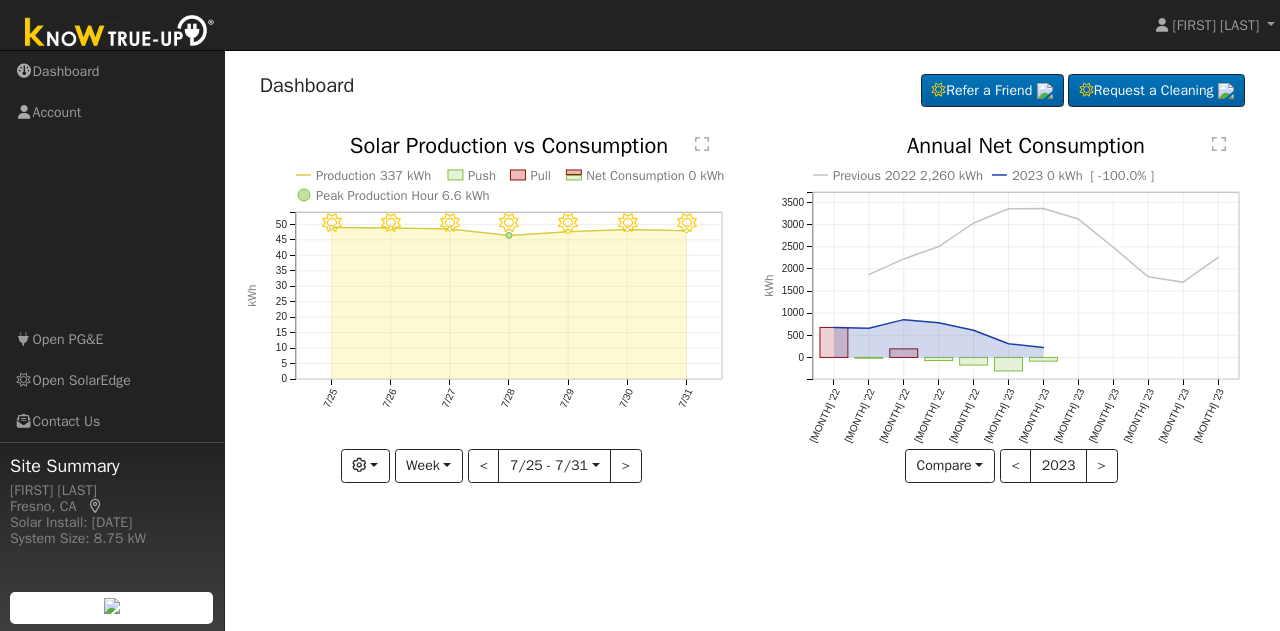 click on "[DATE] - Clear [DATE] - Clear [DATE] - Clear [DATE] - Clear [DATE] - Clear [DATE] - Clear [DATE] - Clear Production 337 kWh Push Pull Net Consumption 0 kWh Peak Production Hour 6.6 kWh [DATE] [DATE] [DATE] [DATE] [DATE] [DATE] [DATE] 0 5 10 15 20 25 30 35 40 45 50  Solar Production vs Consumption kWh onclick="" onclick="" onclick="" onclick="" onclick="" onclick="" onclick="" onclick="" onclick="" onclick="" onclick="" onclick="" onclick="" onclick="" onclick="" onclick="" onclick="" onclick="" onclick="" onclick="" onclick=""" 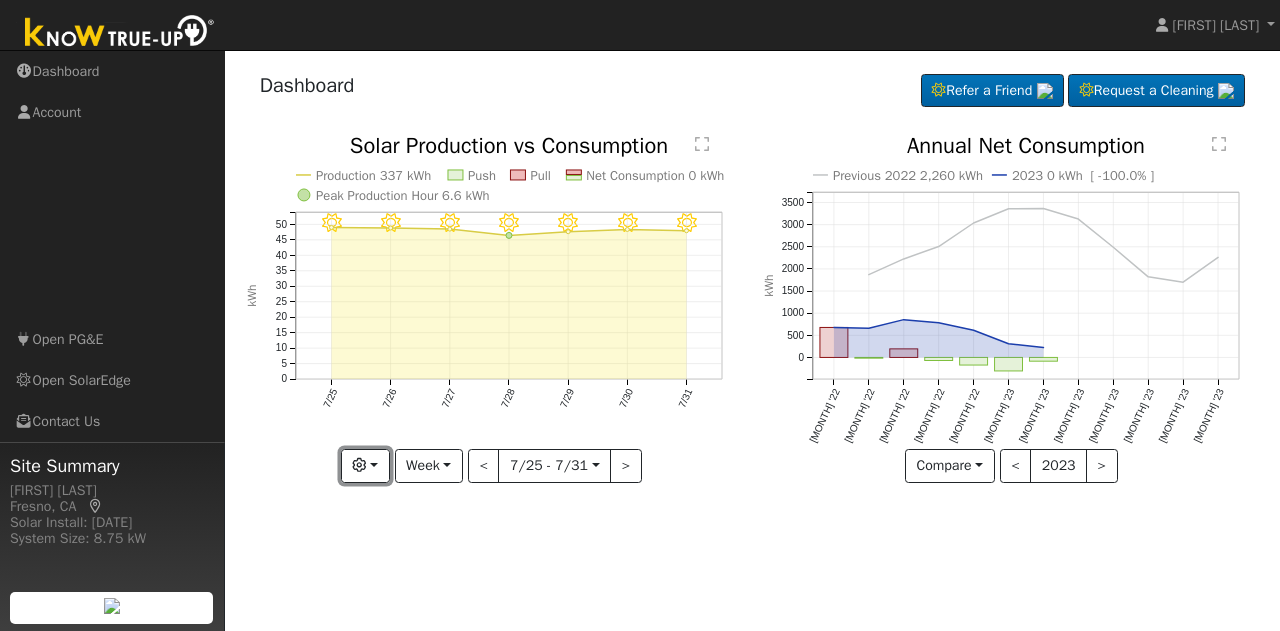 click at bounding box center [359, 465] 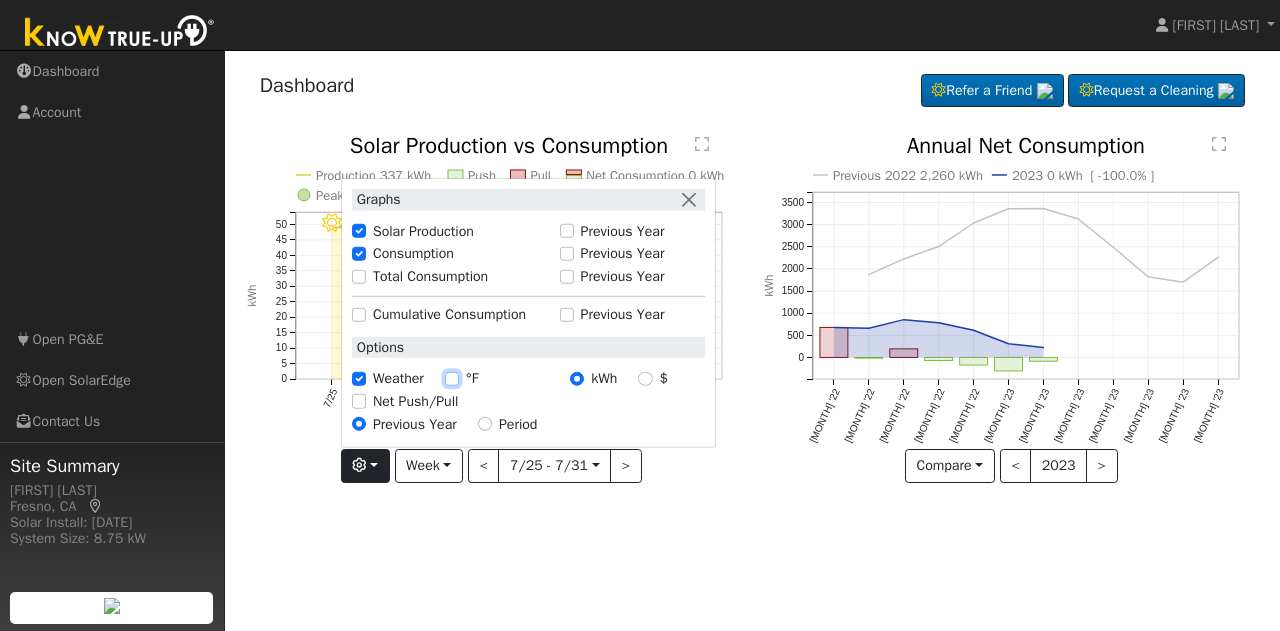 click on "°F" at bounding box center (452, 378) 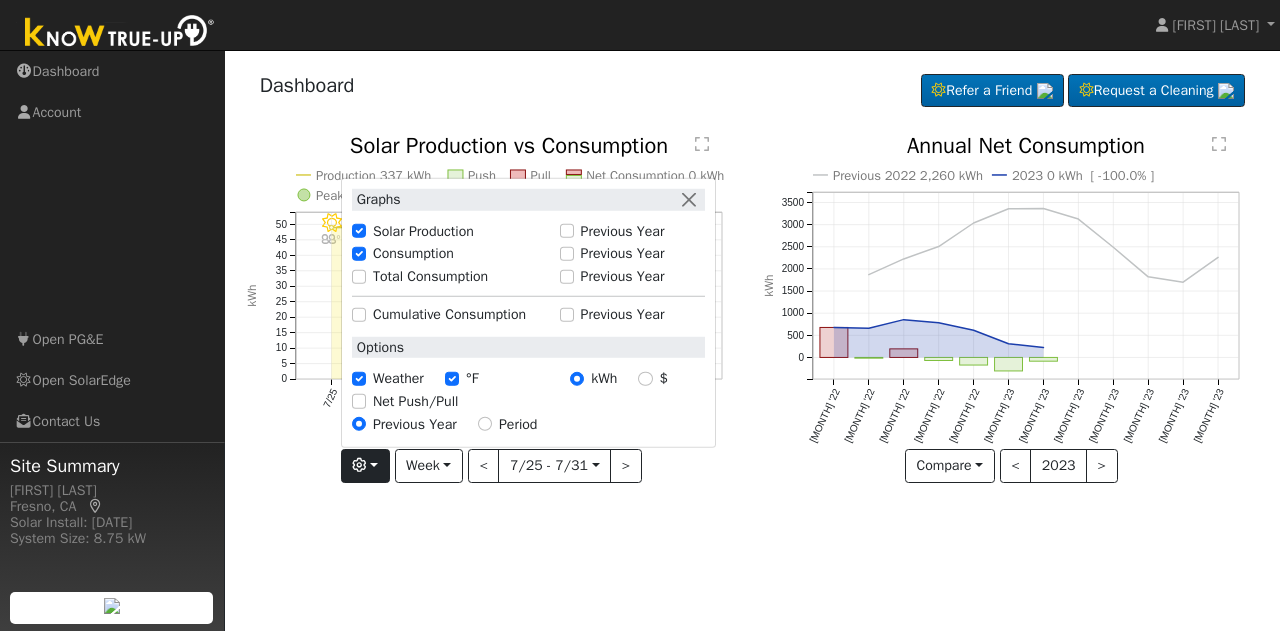 click on "User Profile First name Last name Email Email Notifications No Emails No Emails Weekly Emails Monthly Emails Cancel Save
Terms Of Service
Close
Dashboard
Refer a Friend" at bounding box center (752, 340) 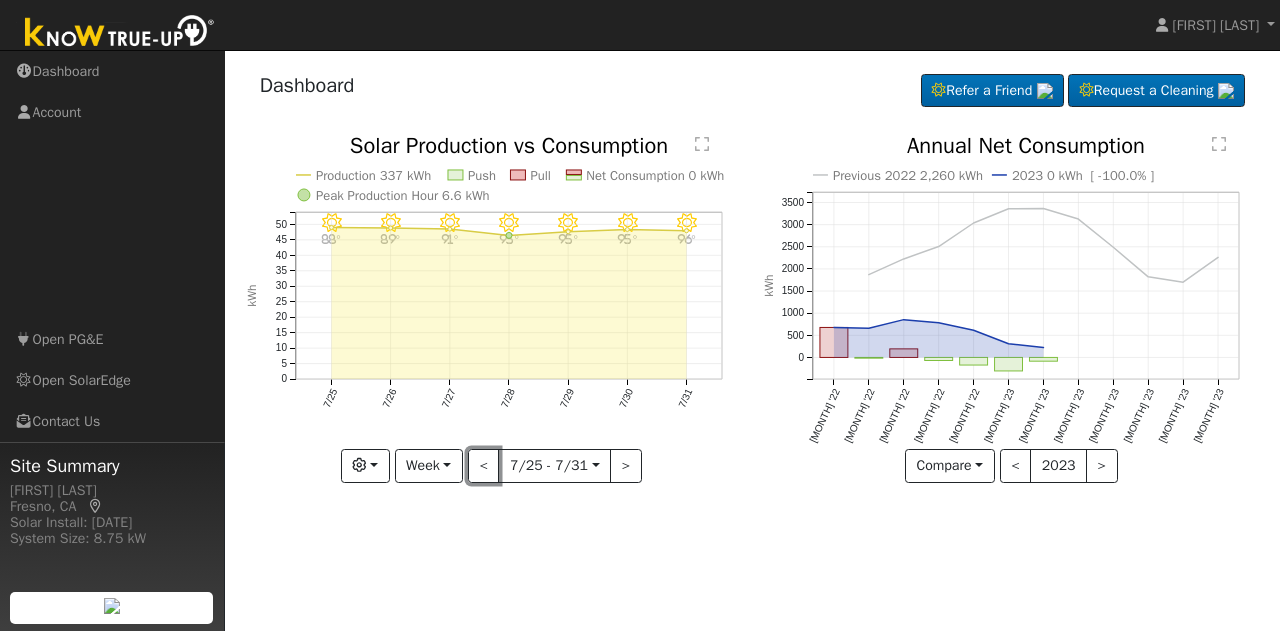 click on "<" at bounding box center [484, 466] 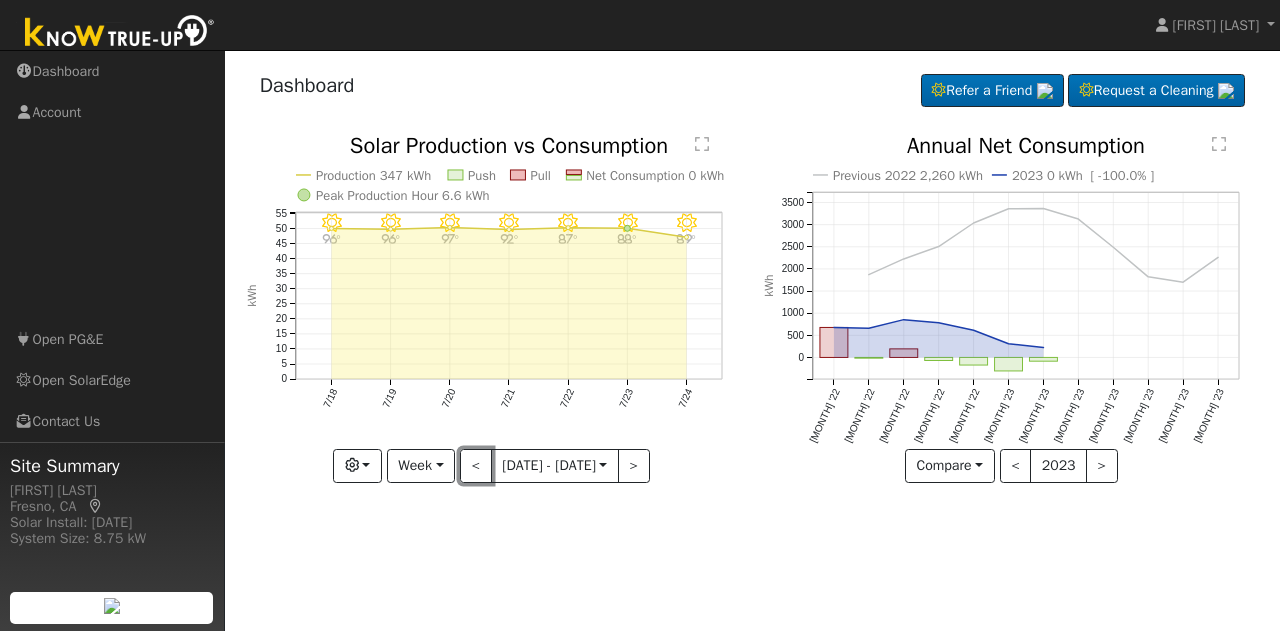 click on "<" at bounding box center (476, 466) 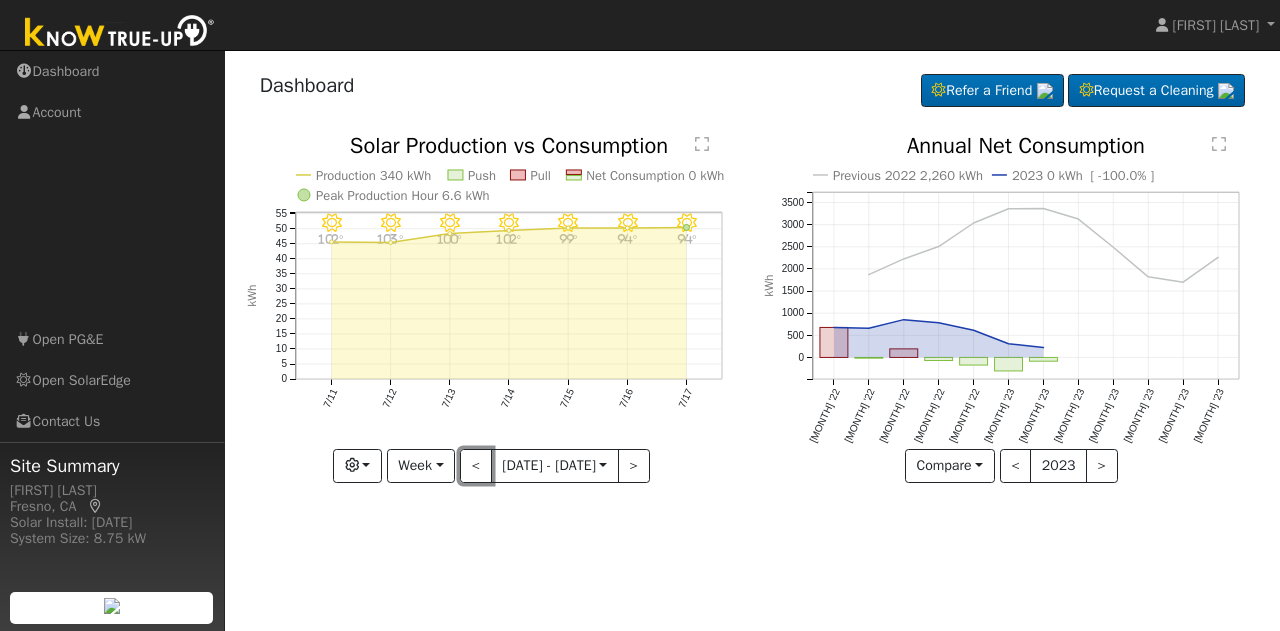 click on "<" at bounding box center [476, 466] 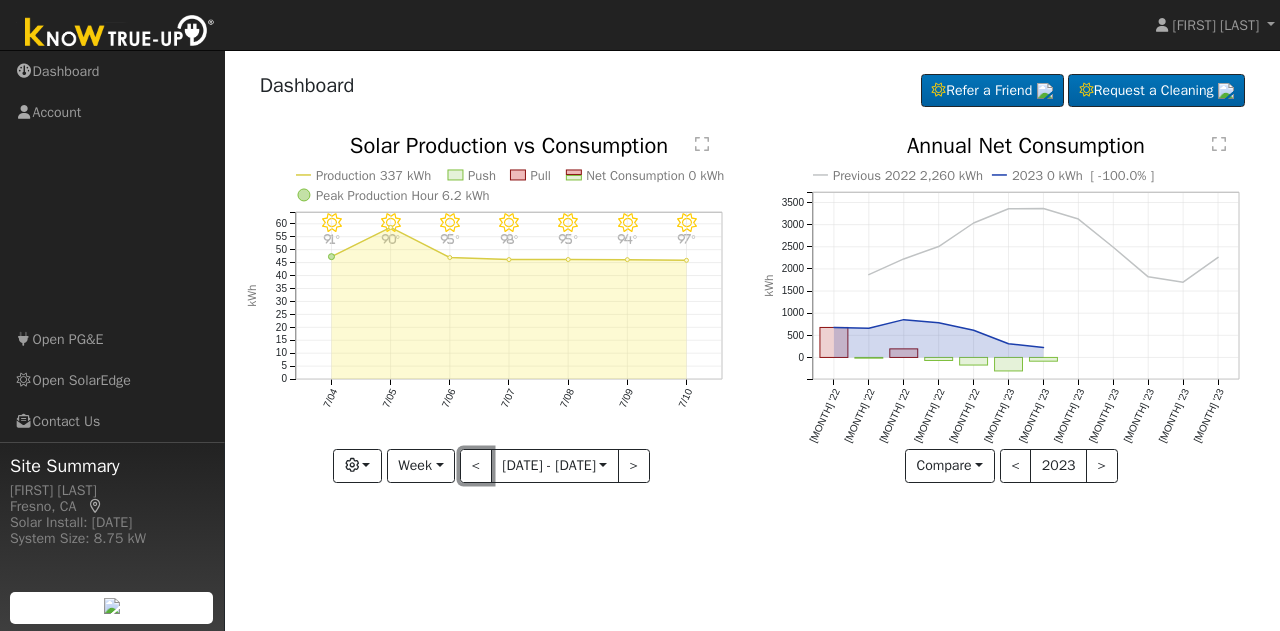 click on "<" at bounding box center (476, 466) 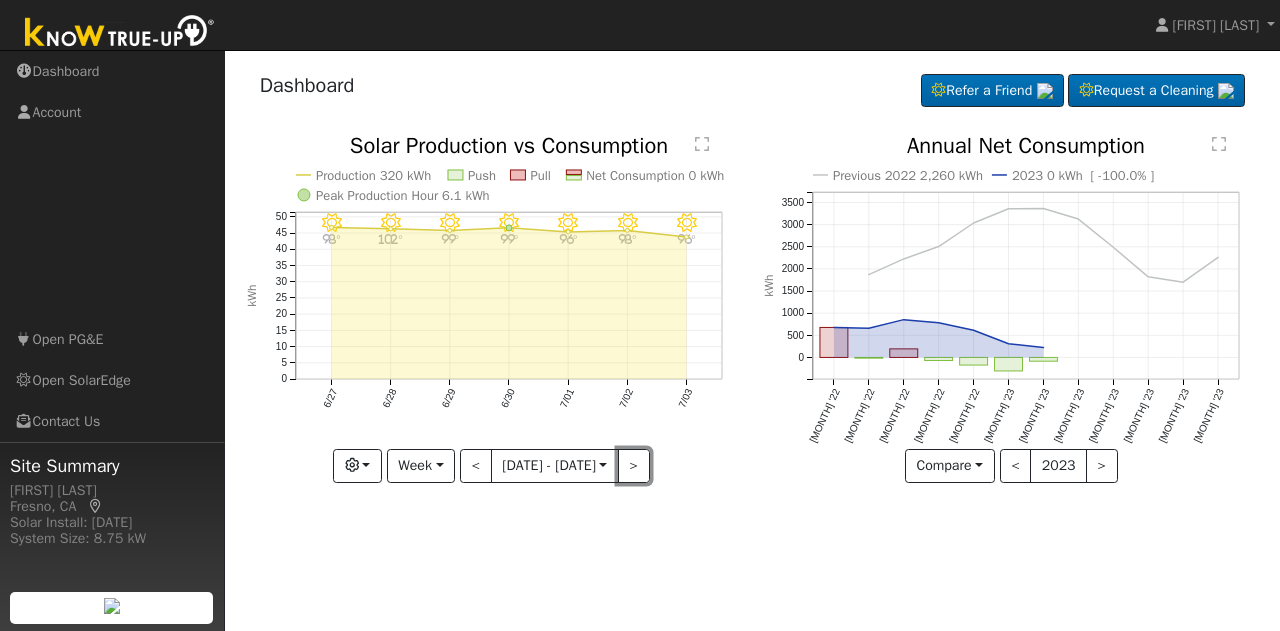 click on ">" at bounding box center [634, 466] 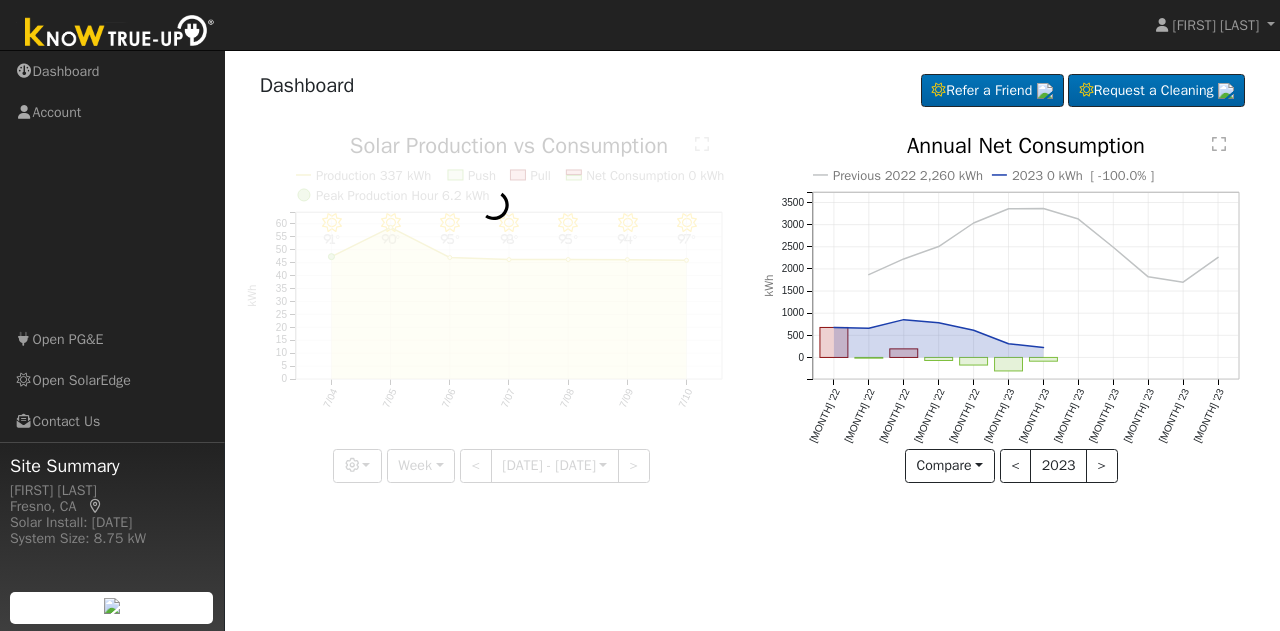 click at bounding box center (494, 309) 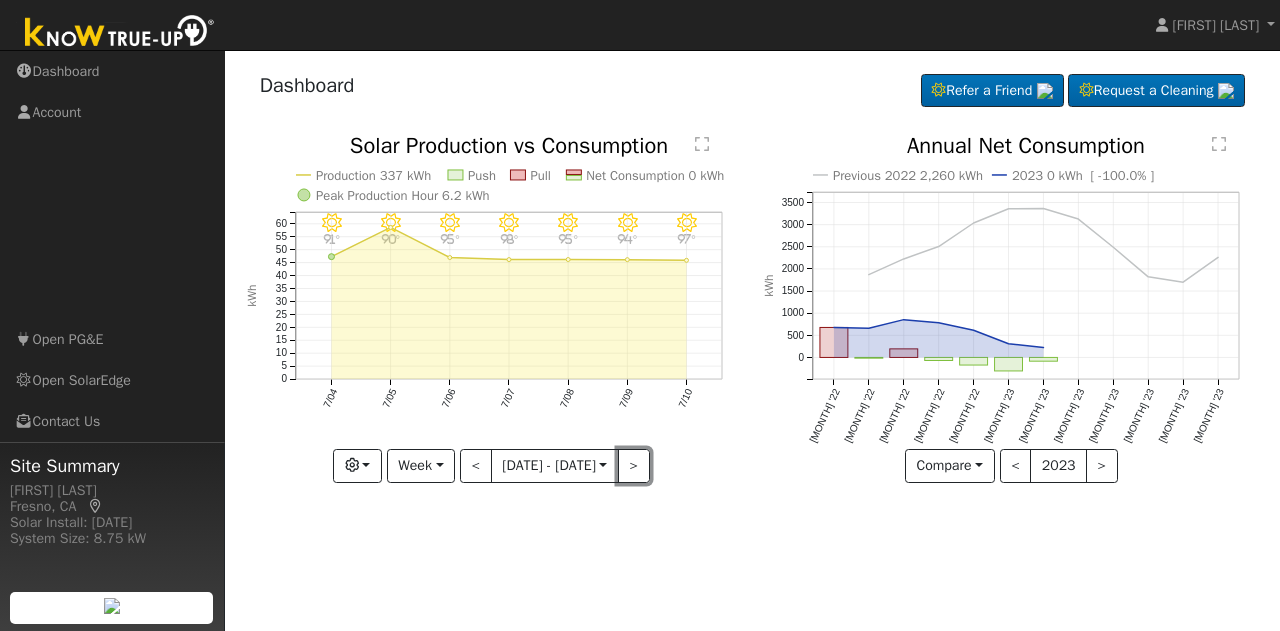 click on ">" at bounding box center (634, 466) 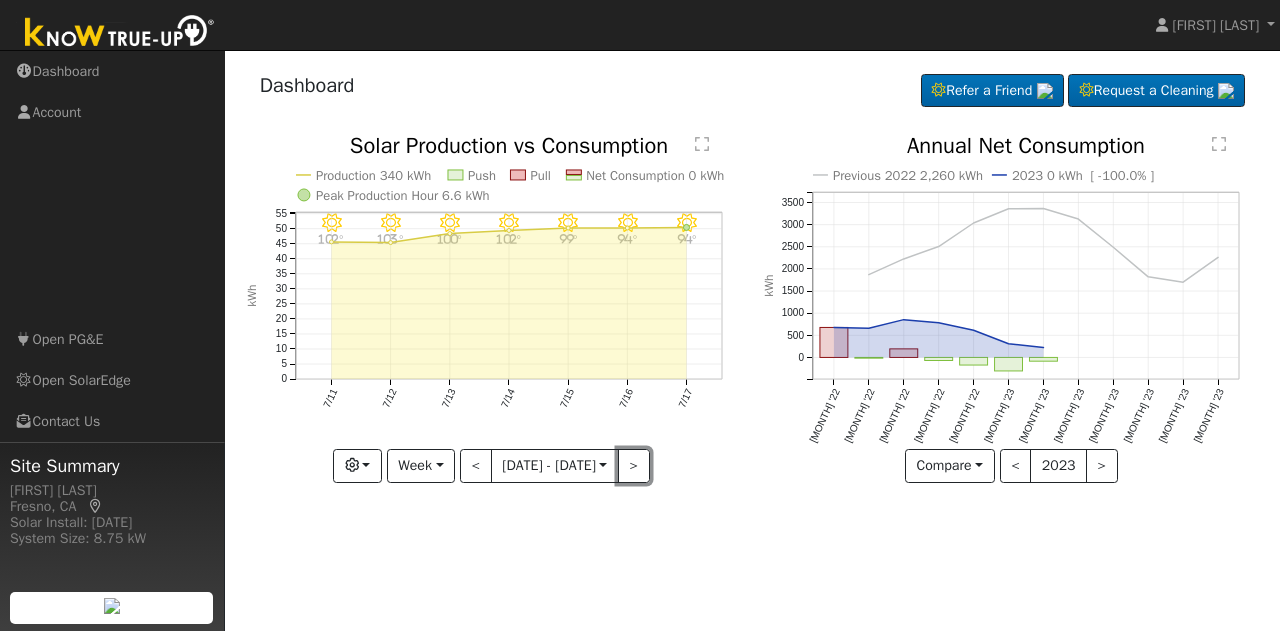click on ">" at bounding box center [634, 466] 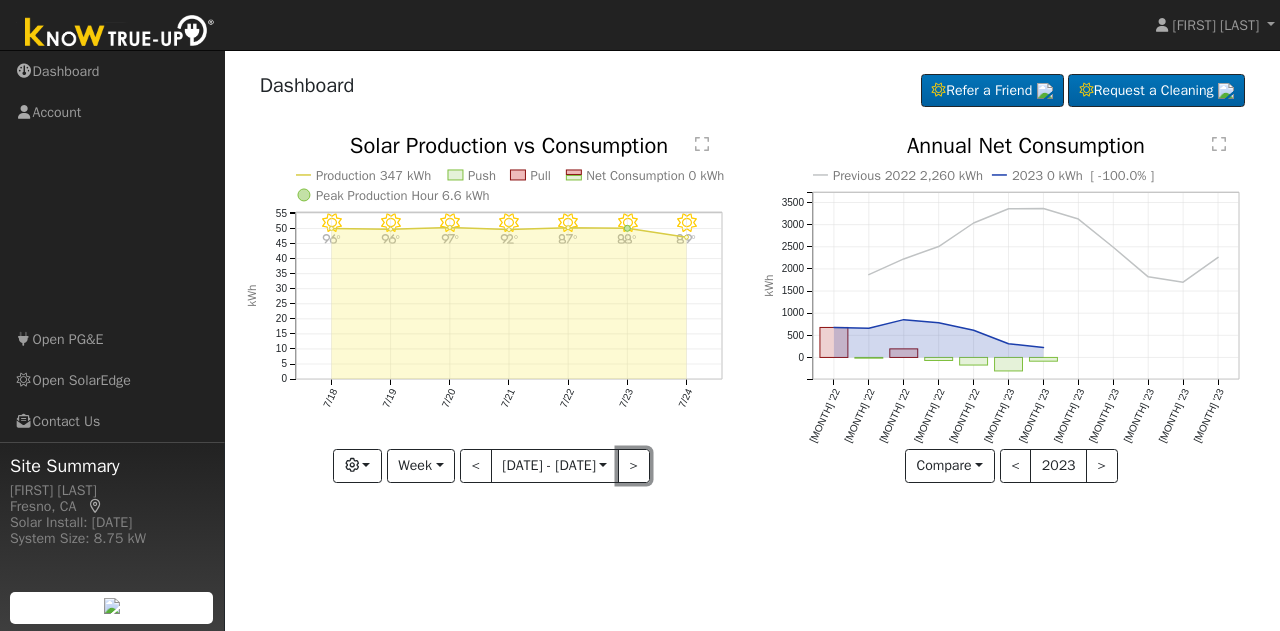 click on ">" at bounding box center [634, 466] 